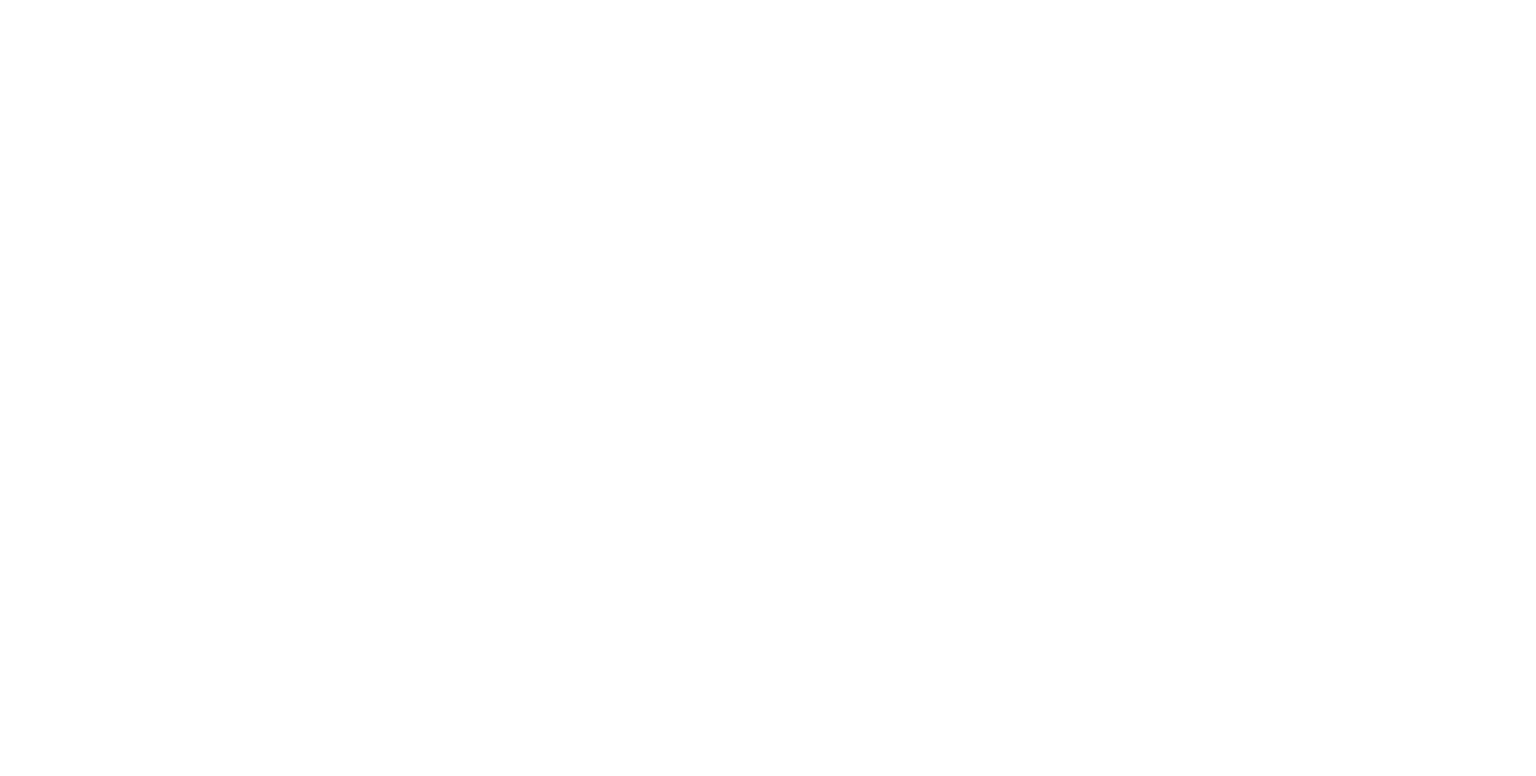 scroll, scrollTop: 0, scrollLeft: 0, axis: both 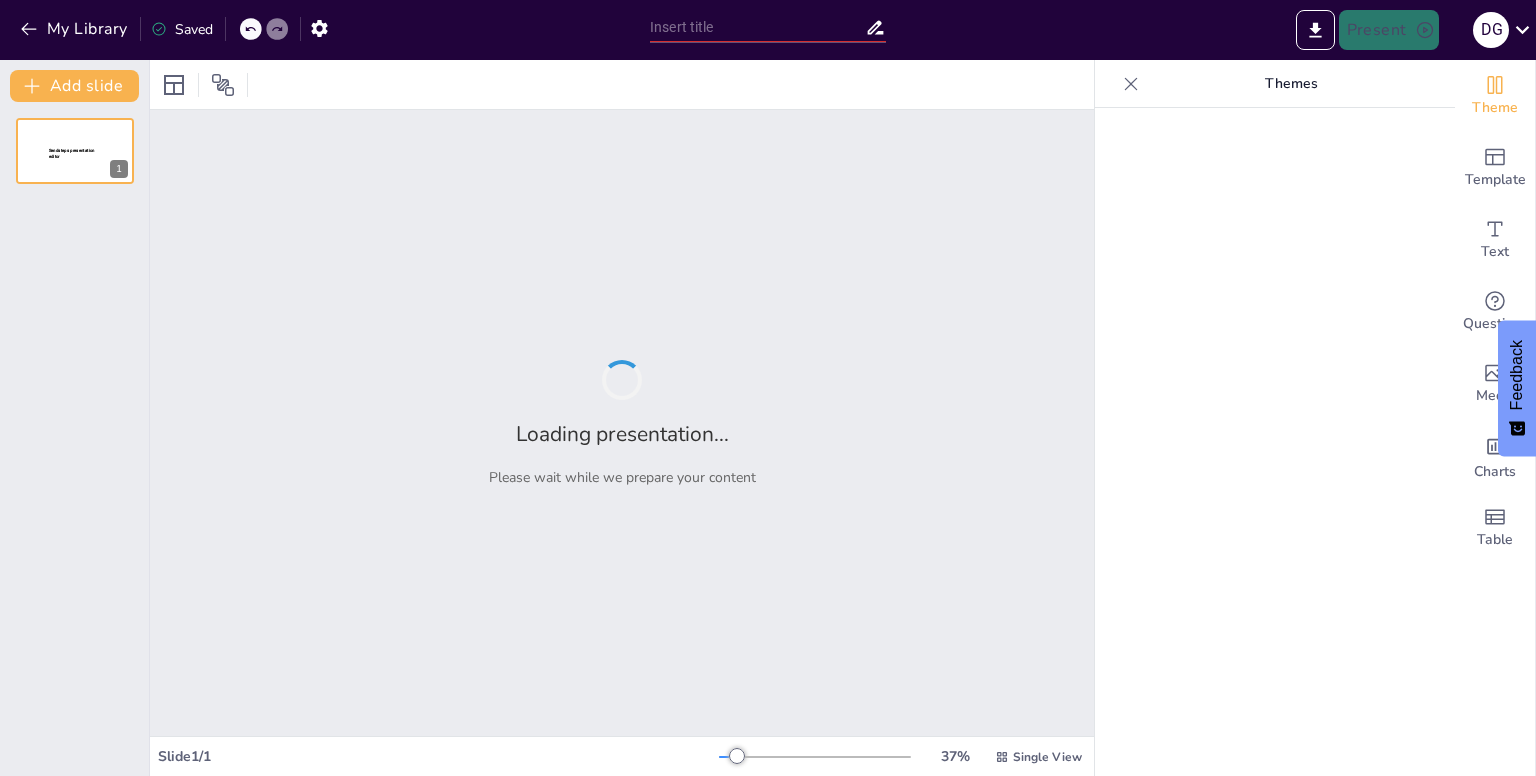 type on "Imported Clase 1.pptx" 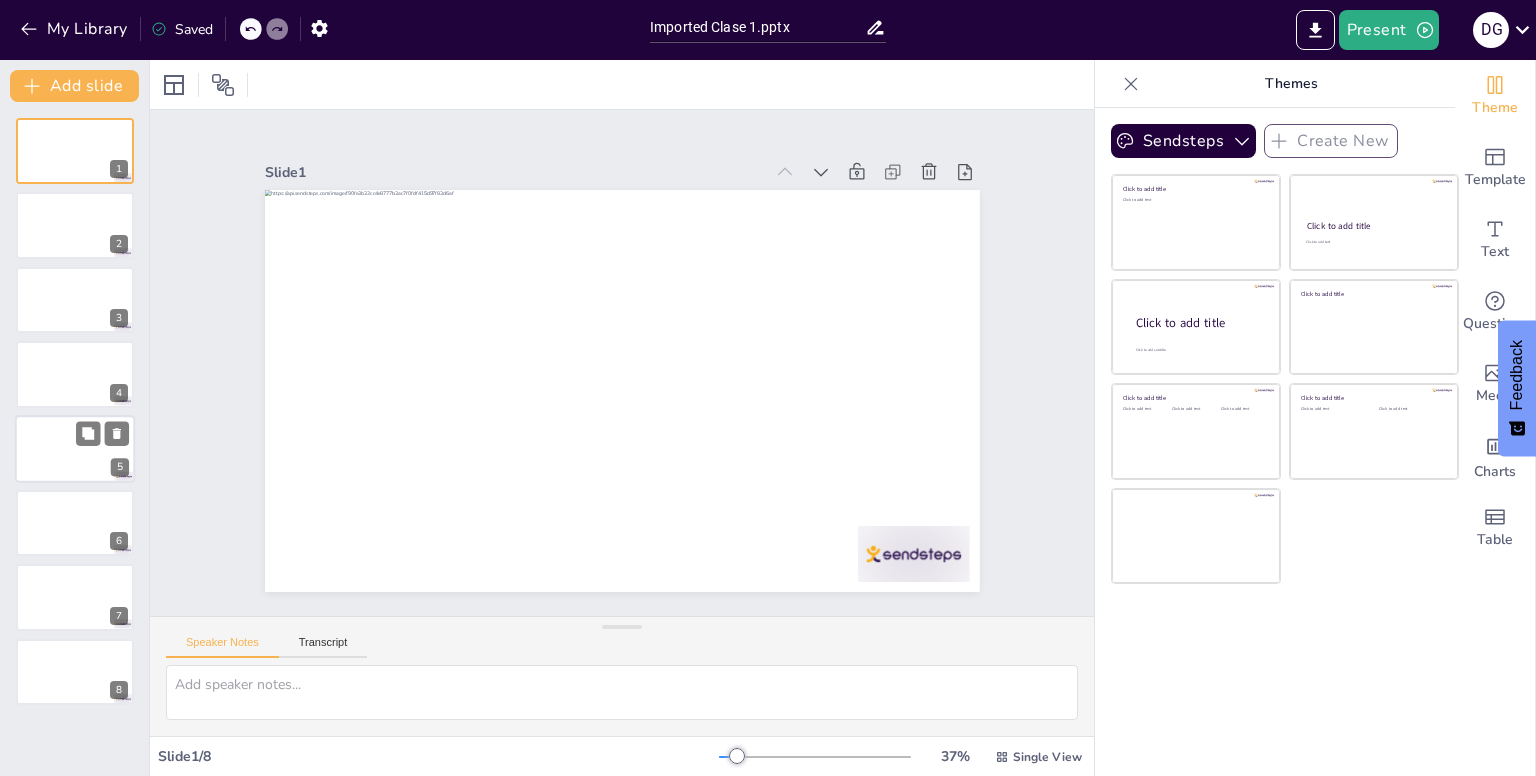 click at bounding box center (75, 449) 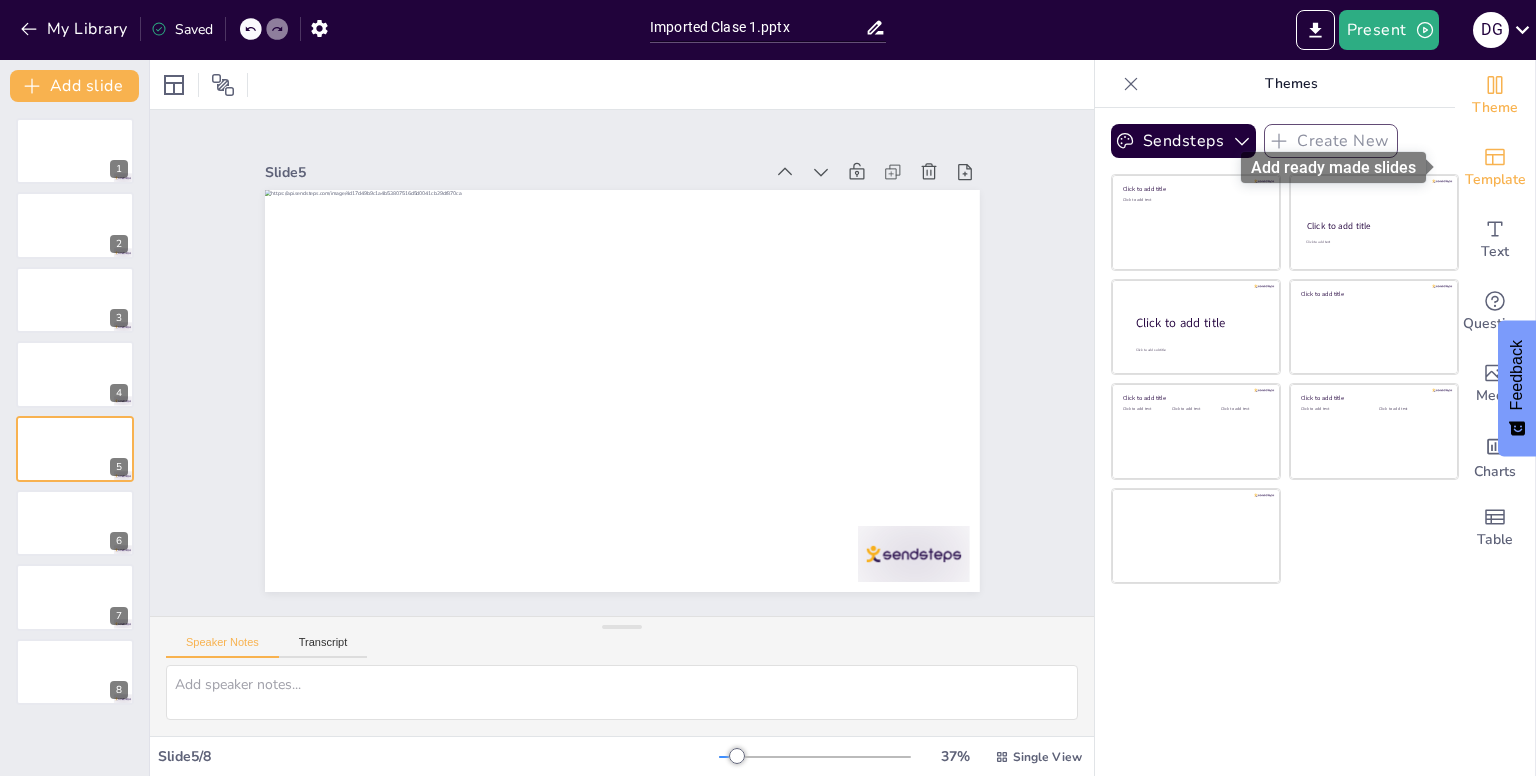 click on "Template" at bounding box center (1495, 180) 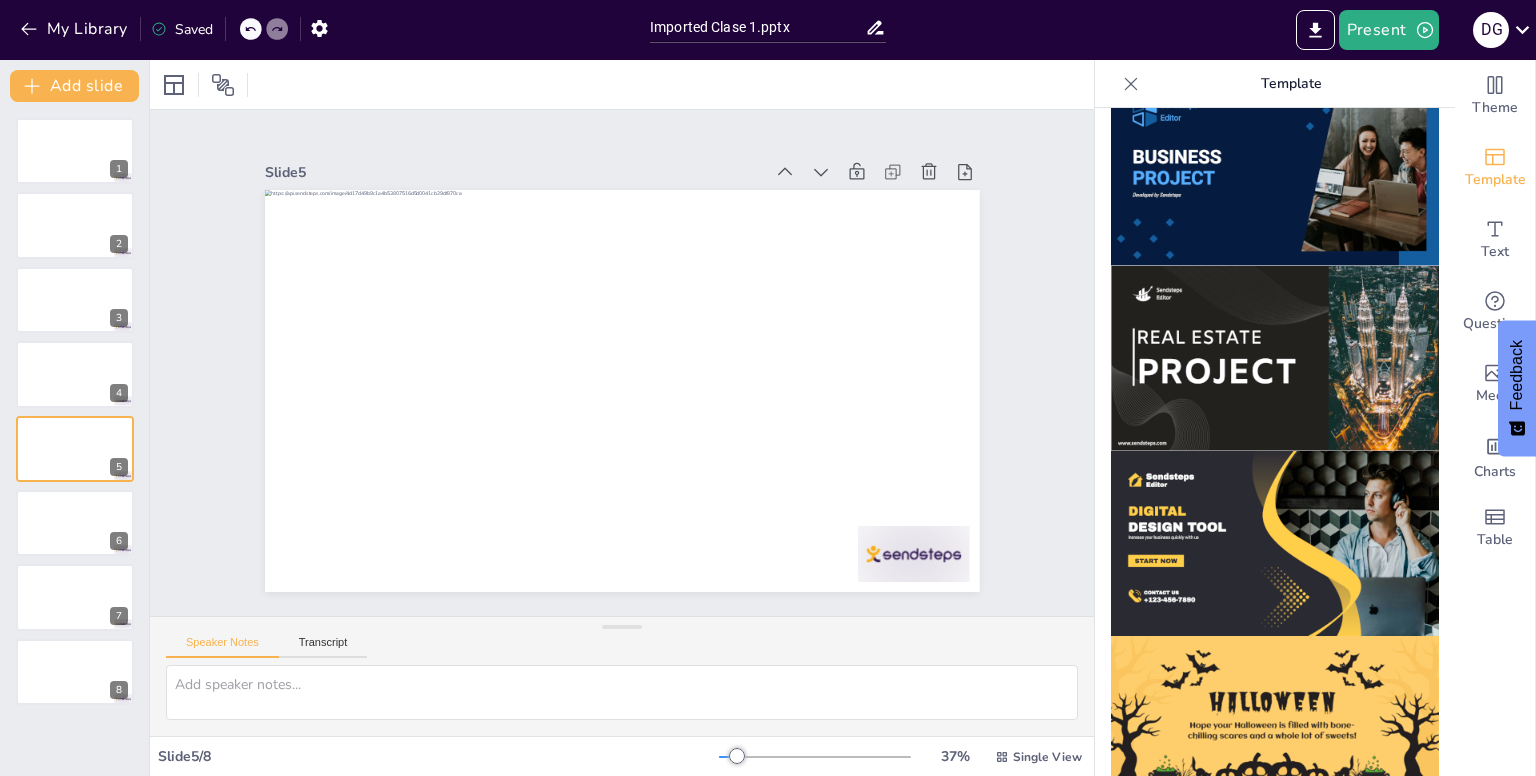 scroll, scrollTop: 1868, scrollLeft: 0, axis: vertical 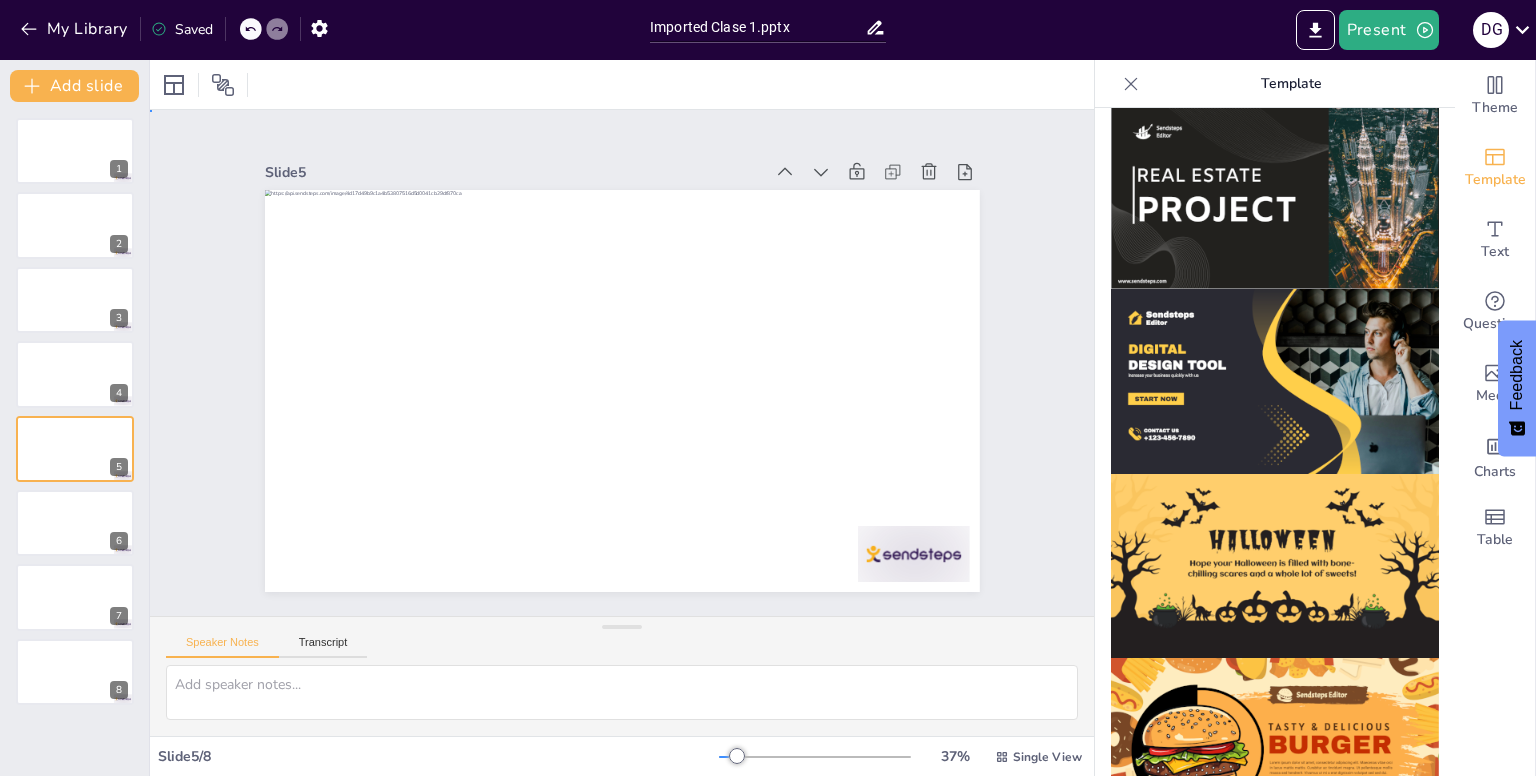 click on "Slide  1 Slide  2 Slide  3 Slide  4 Slide  5 Slide  6 Slide  7 Slide  8" at bounding box center (622, 363) 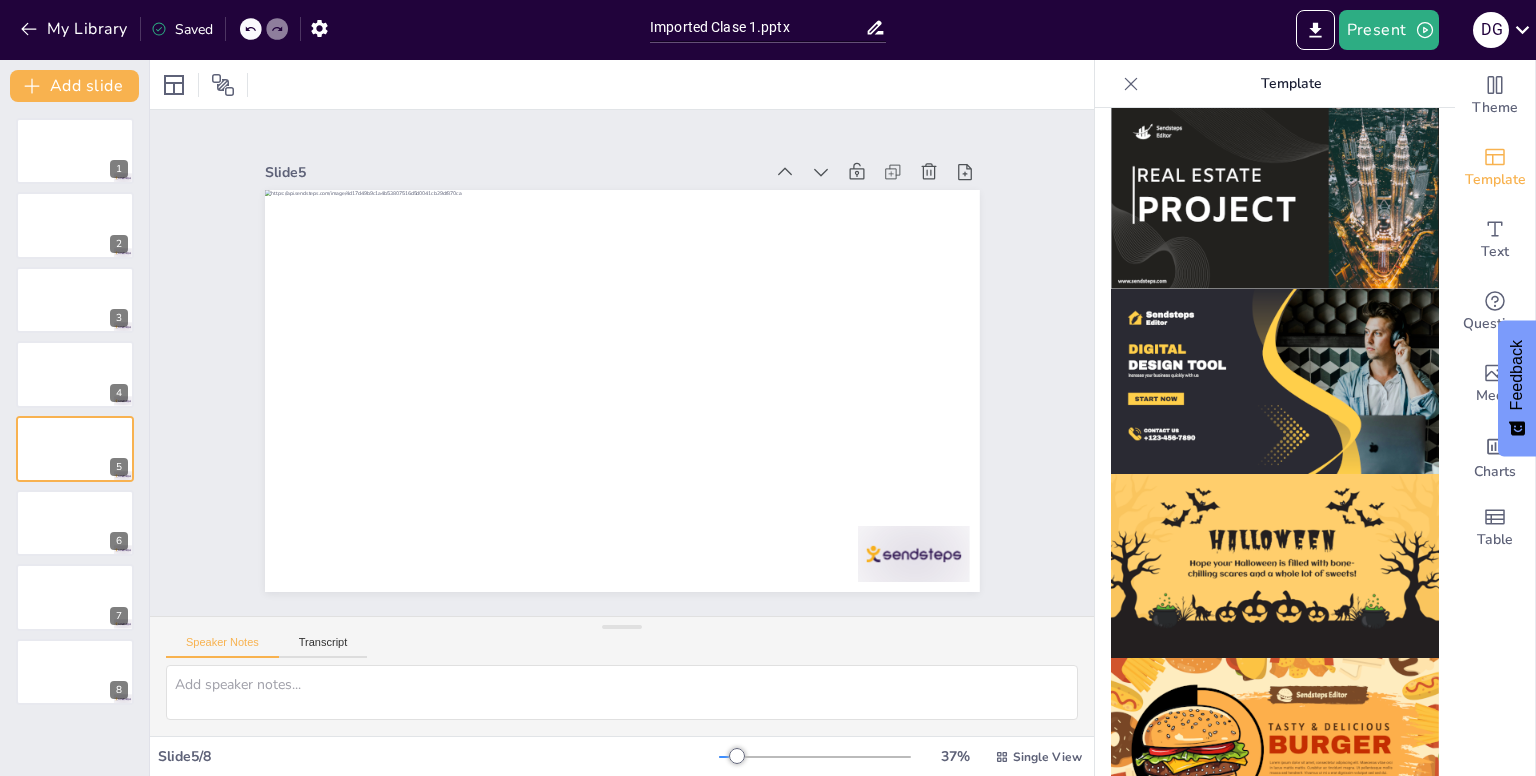 click 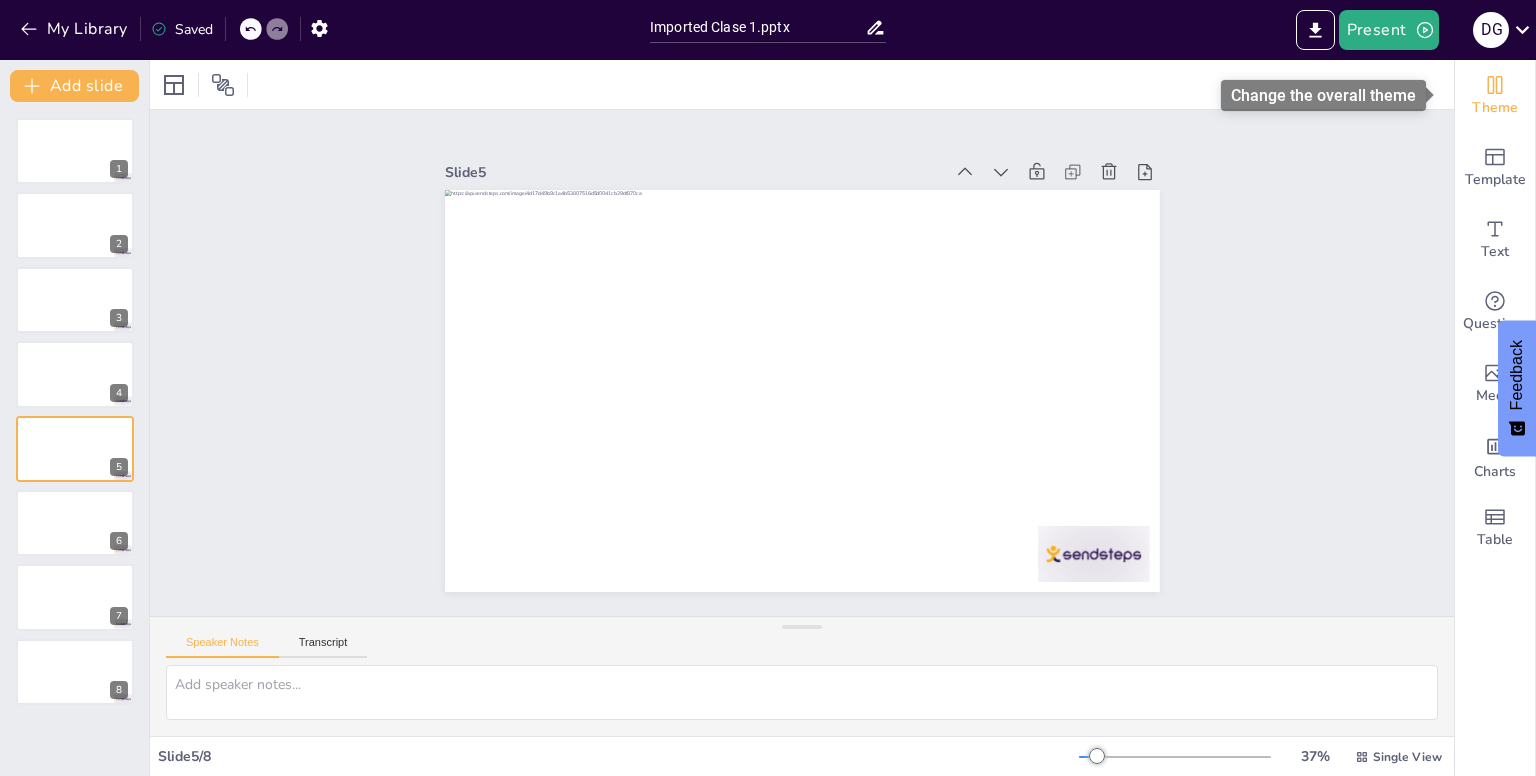 click on "Theme" at bounding box center (1495, 108) 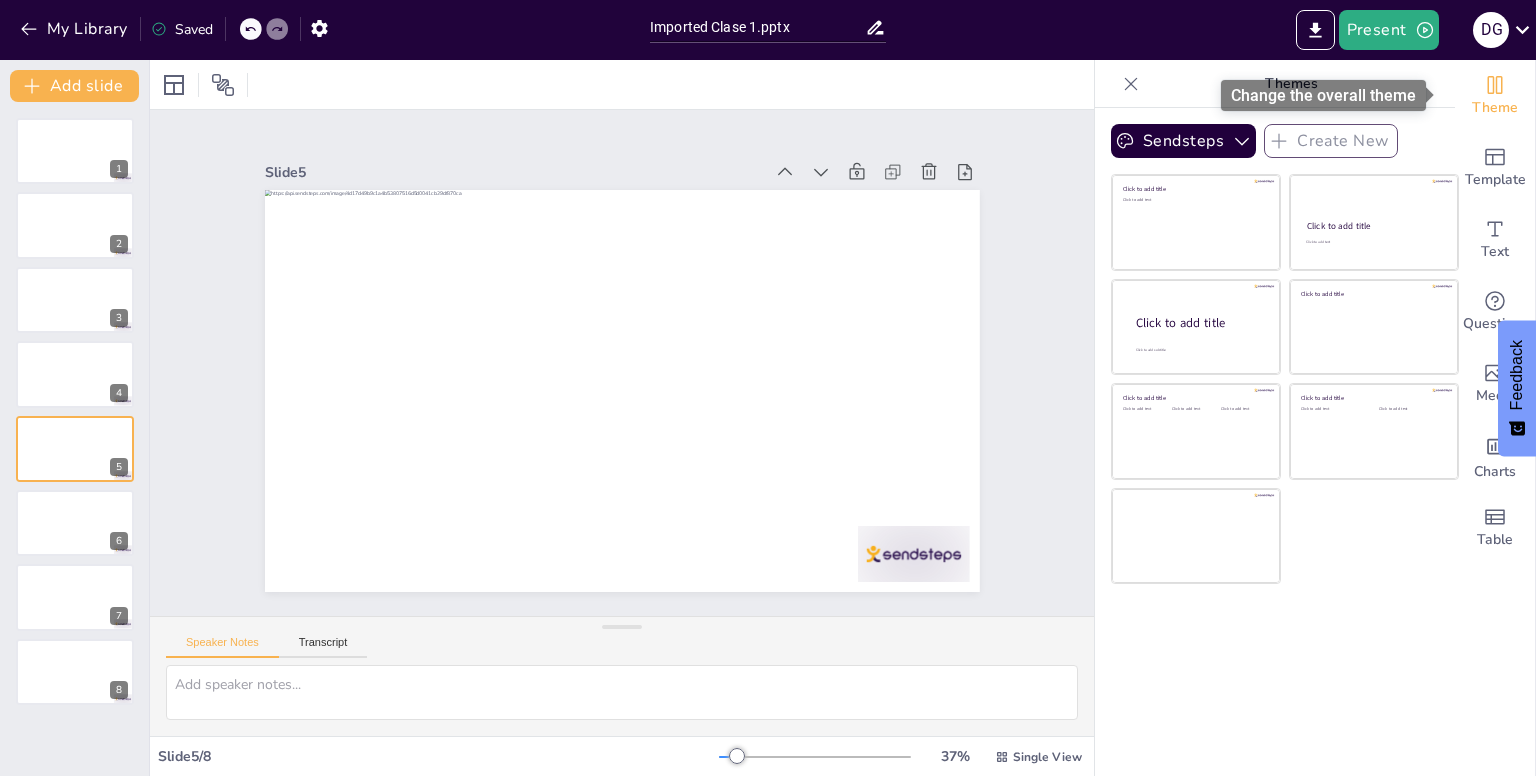 click on "Theme" at bounding box center [1495, 108] 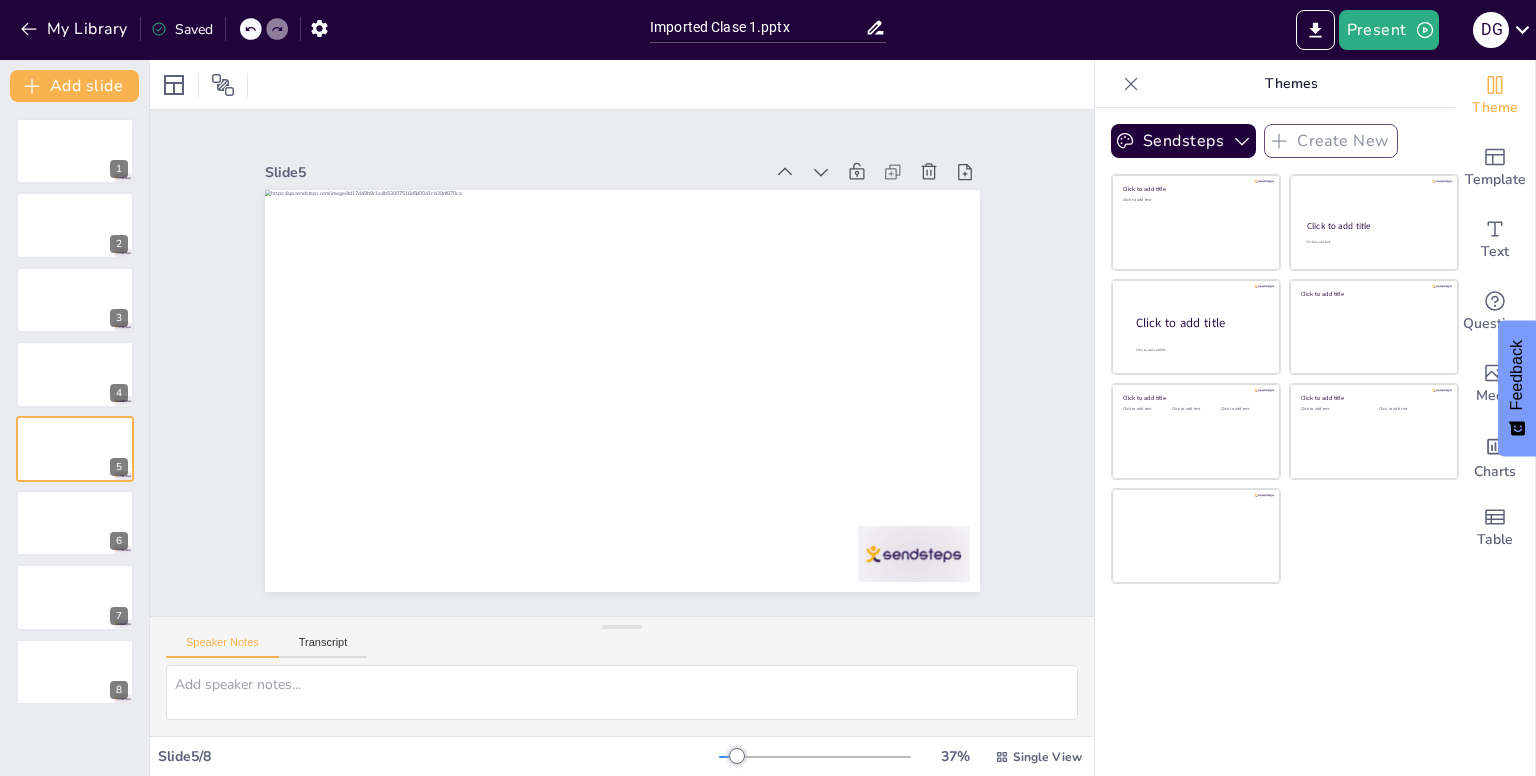 click 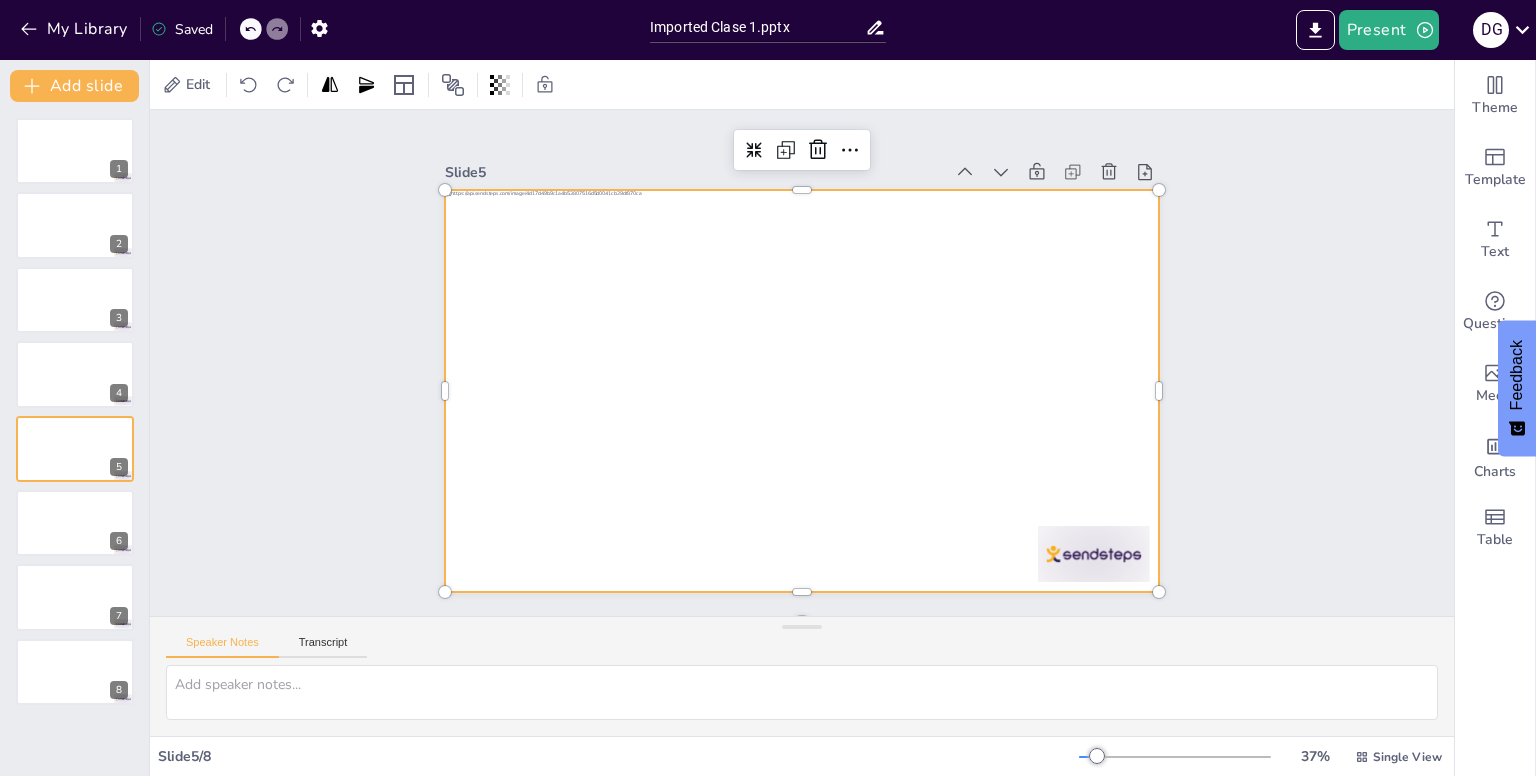 click at bounding box center (802, 391) 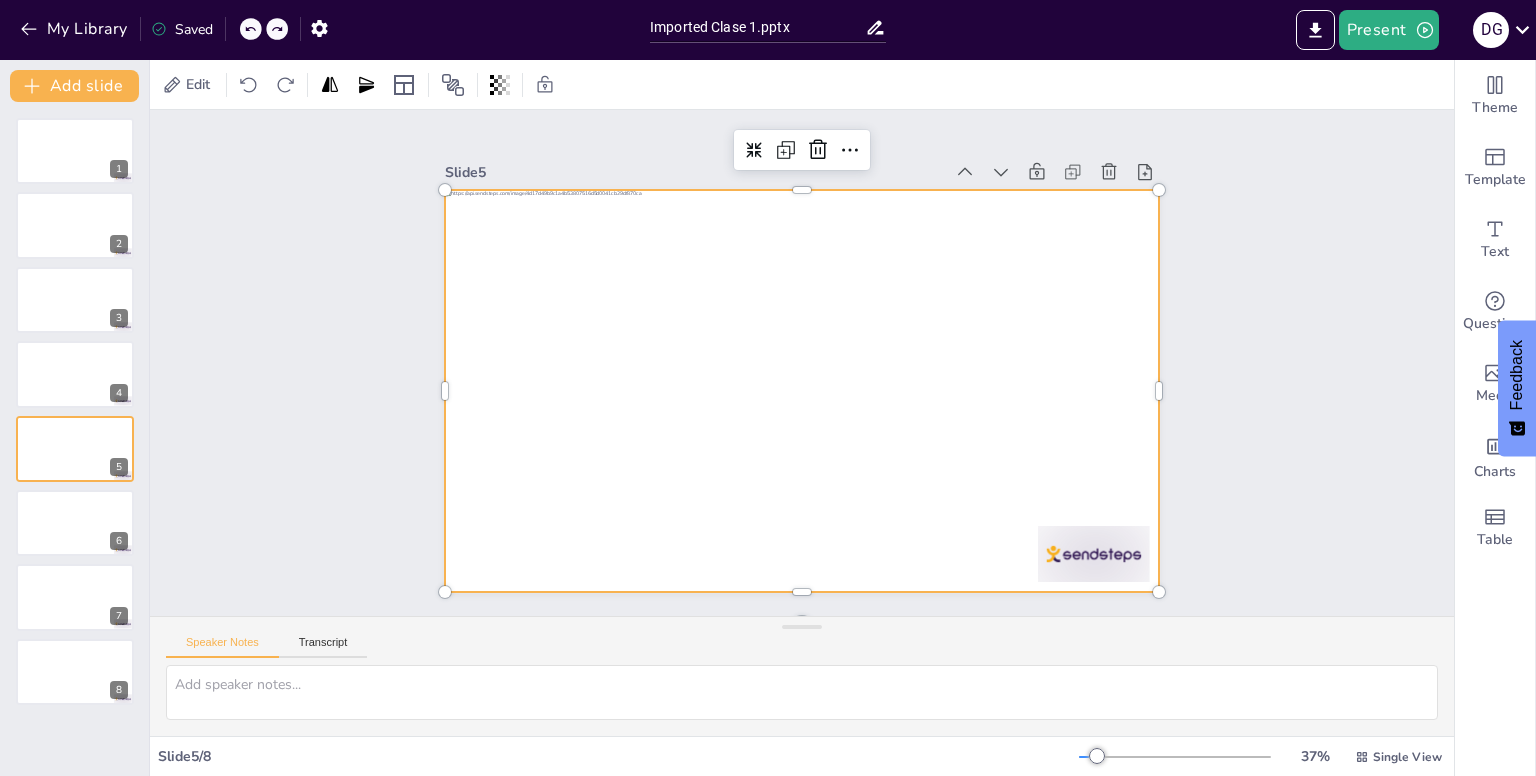 click at bounding box center [802, 391] 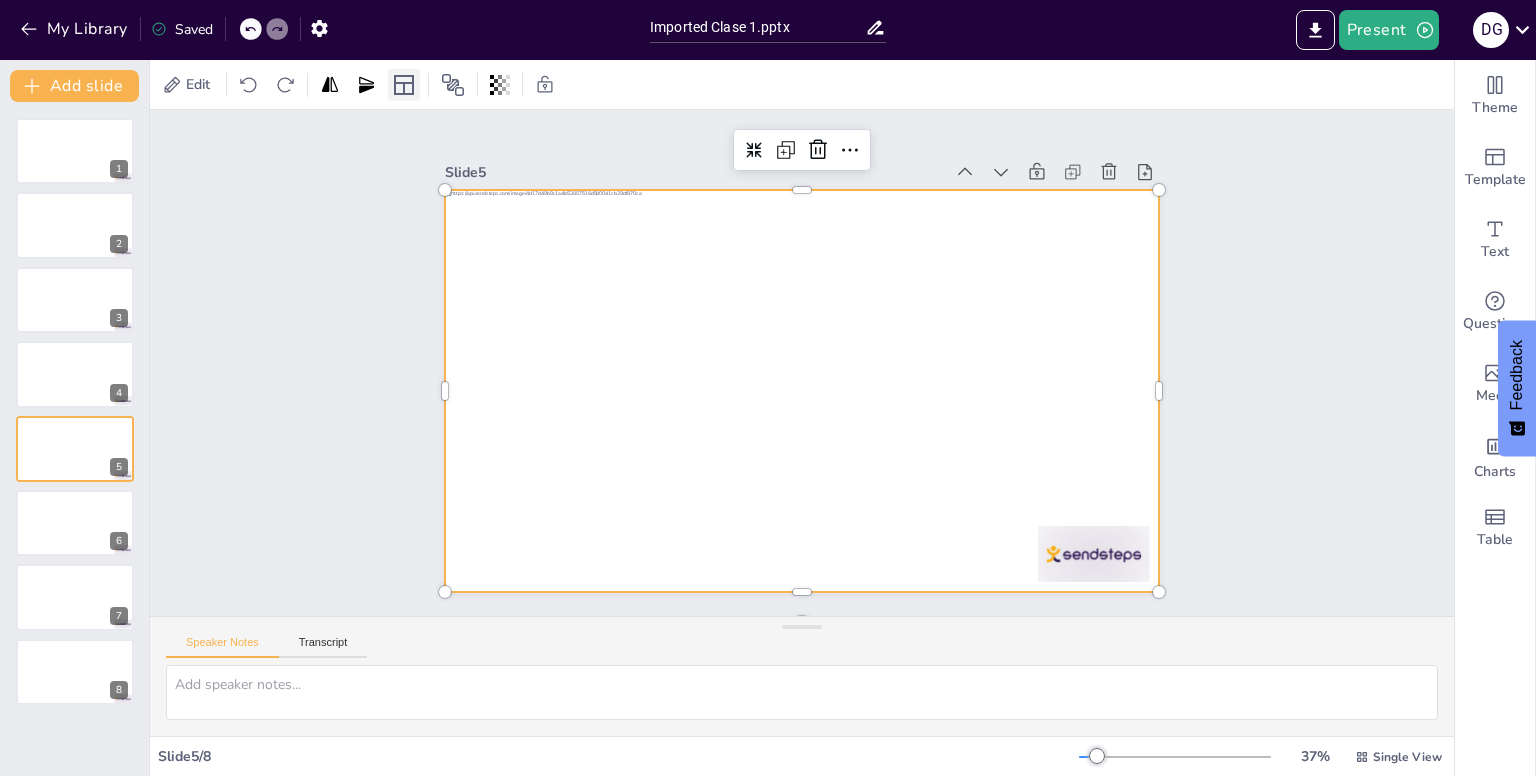 click 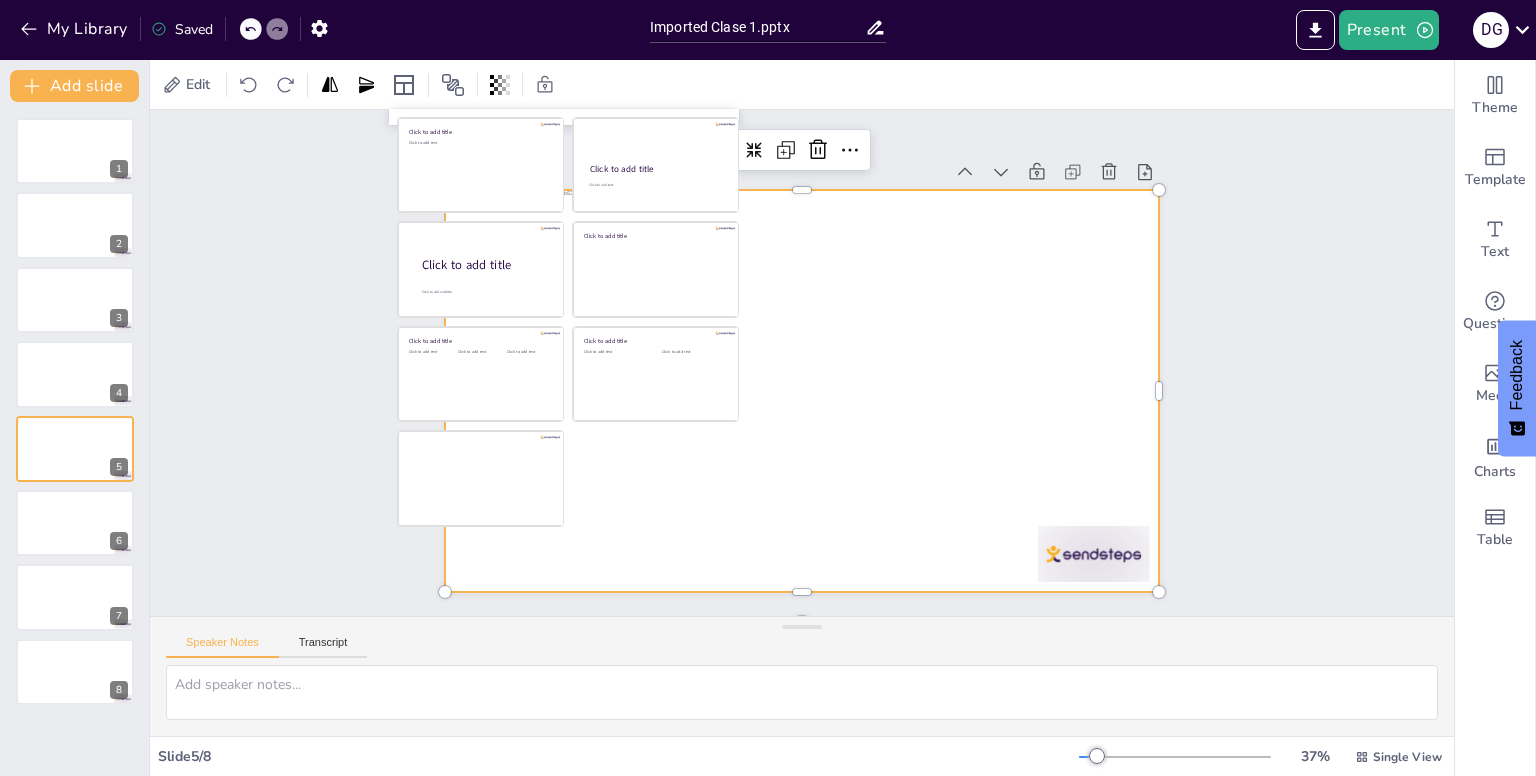 click on "Slide  1 Slide  2 Slide  3 Slide  4 Slide  5 Slide  6 Slide  7 Slide  8" at bounding box center [802, 363] 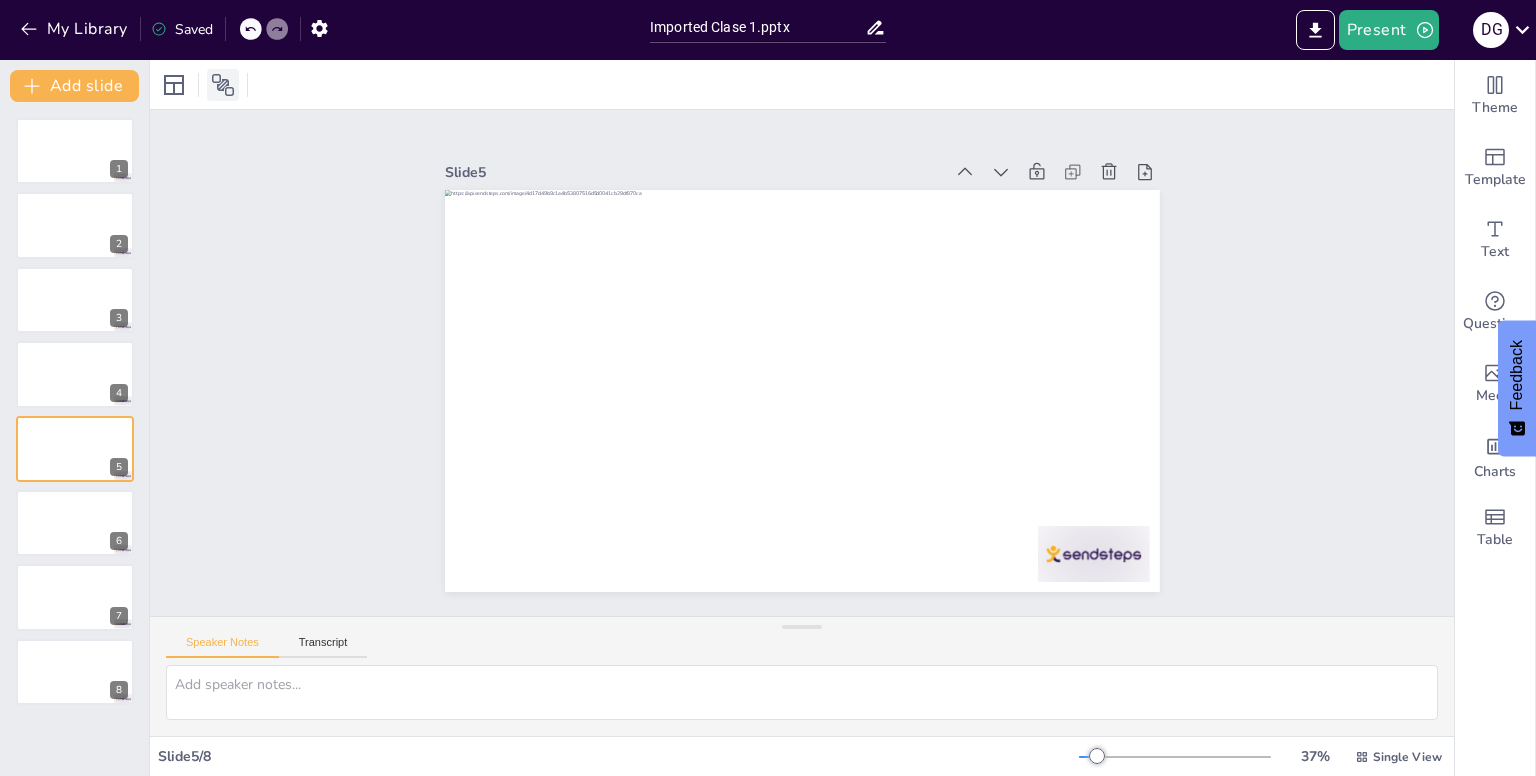click 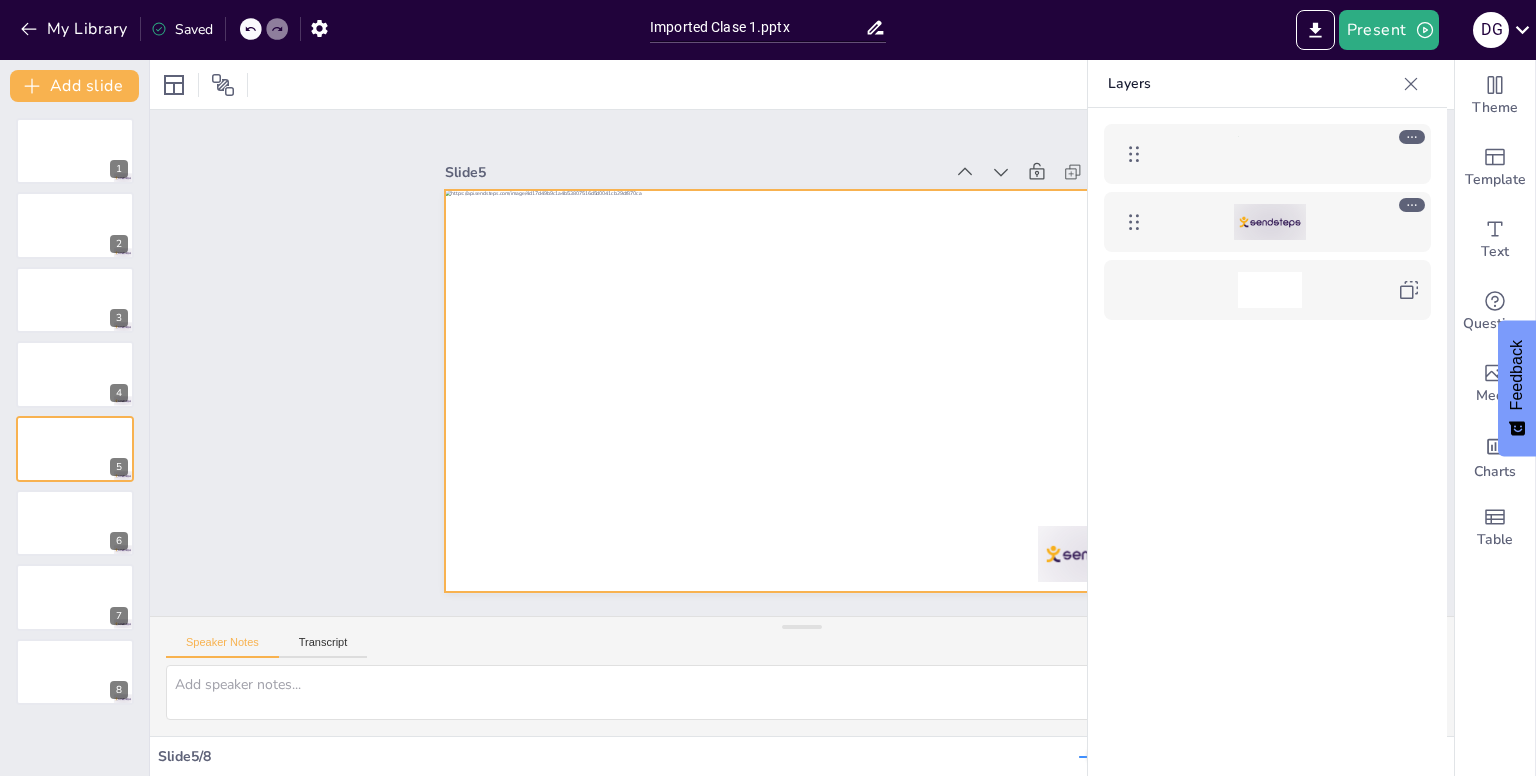 click at bounding box center [1270, 154] 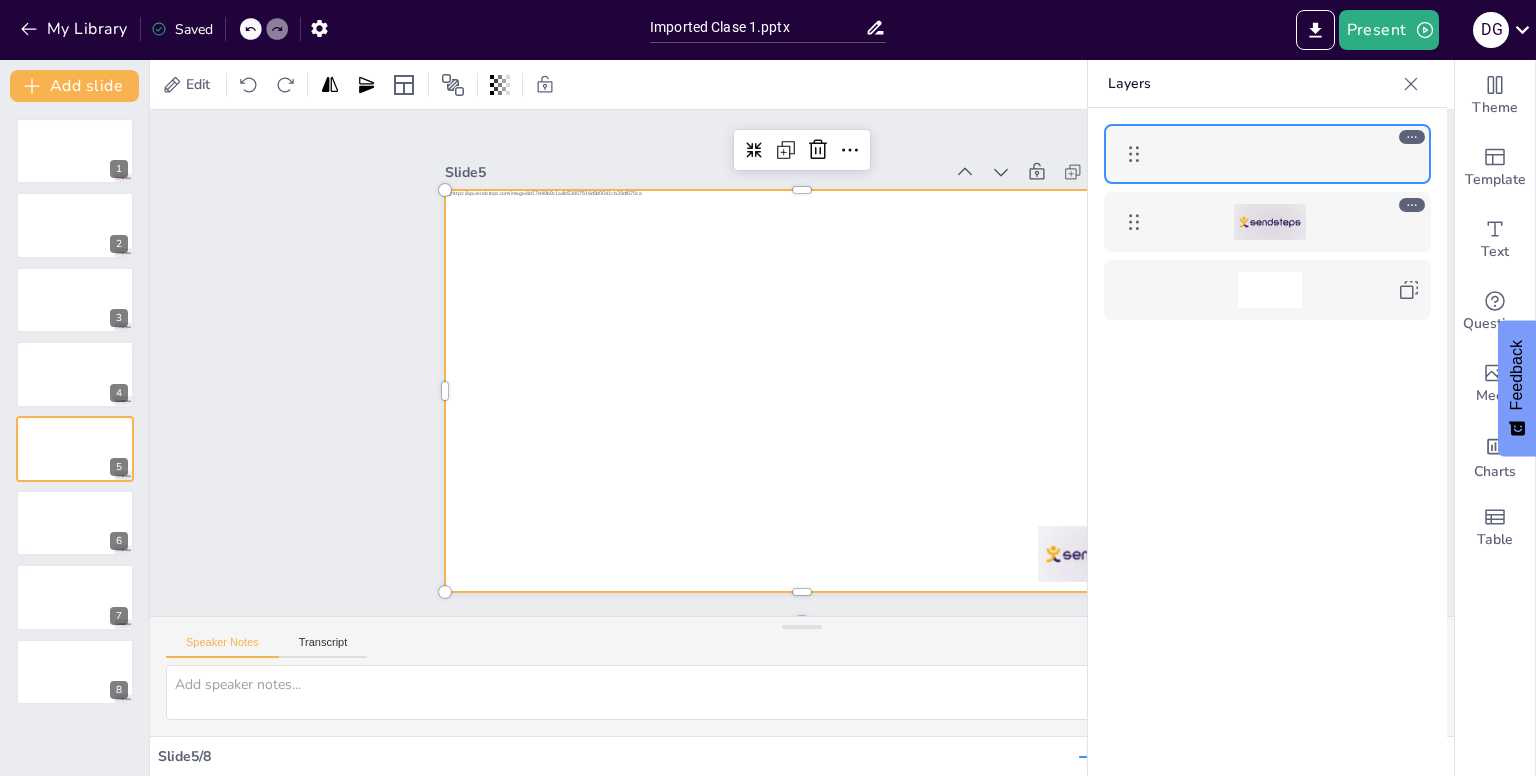 click at bounding box center (1269, 222) 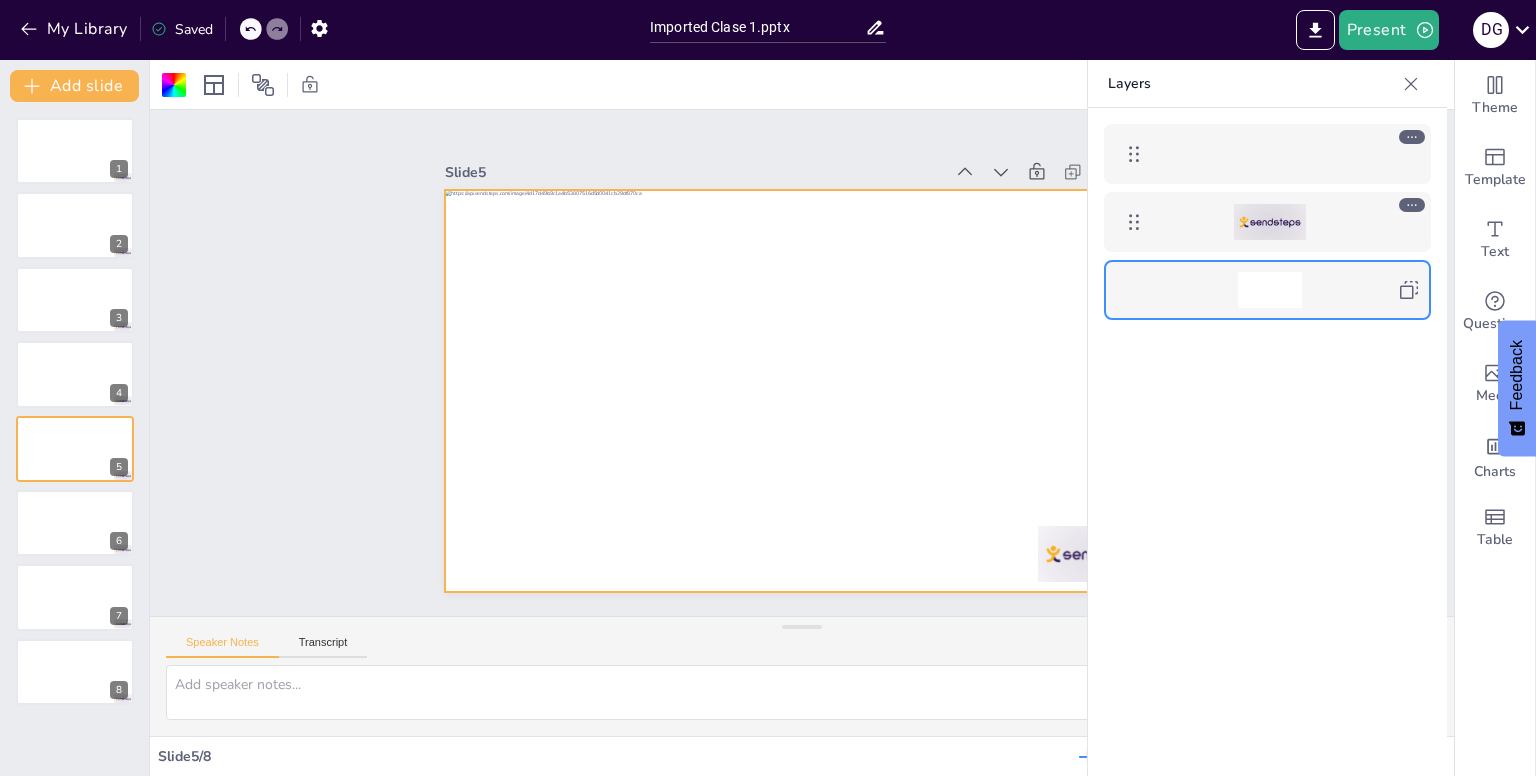 click at bounding box center [1269, 290] 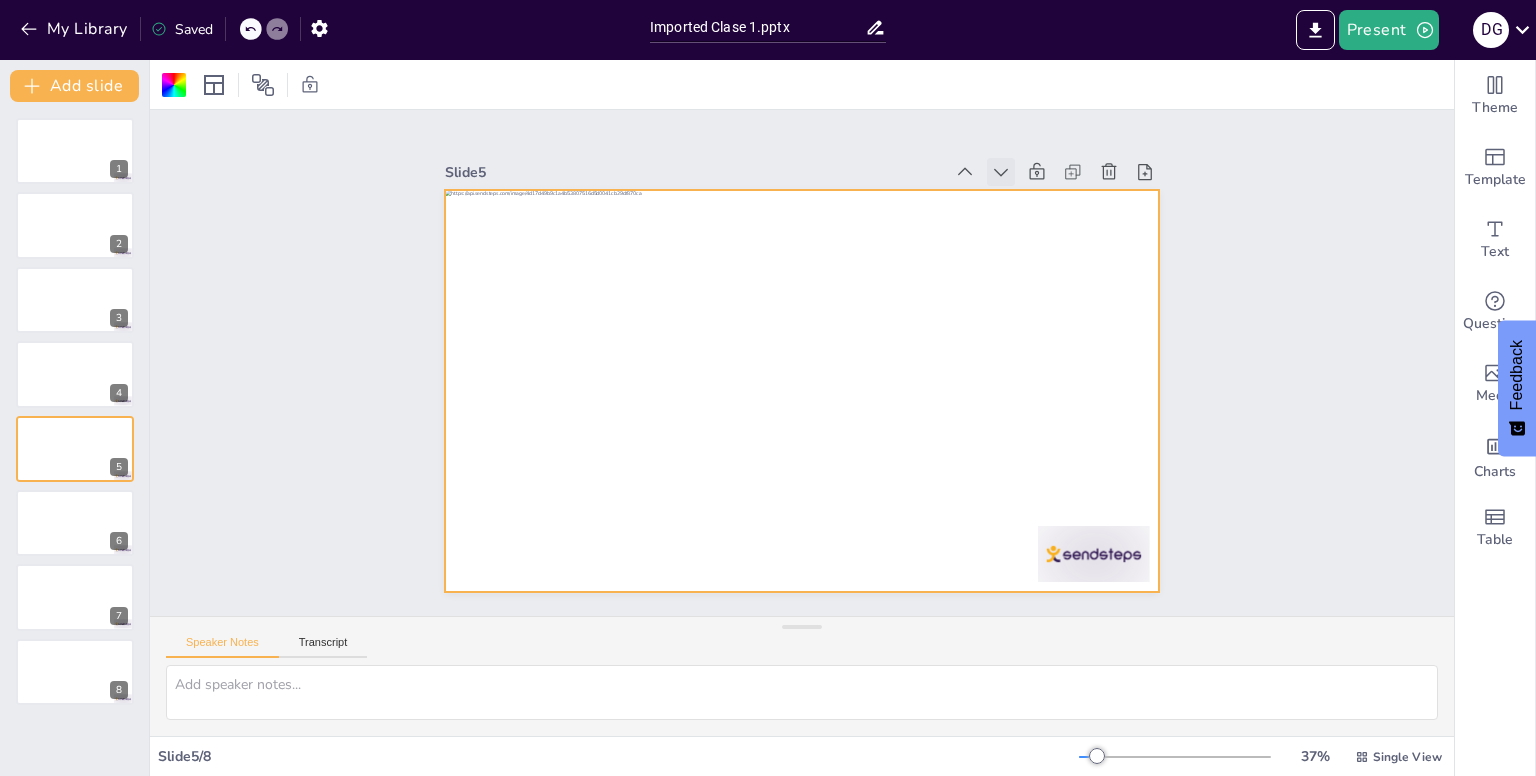 click 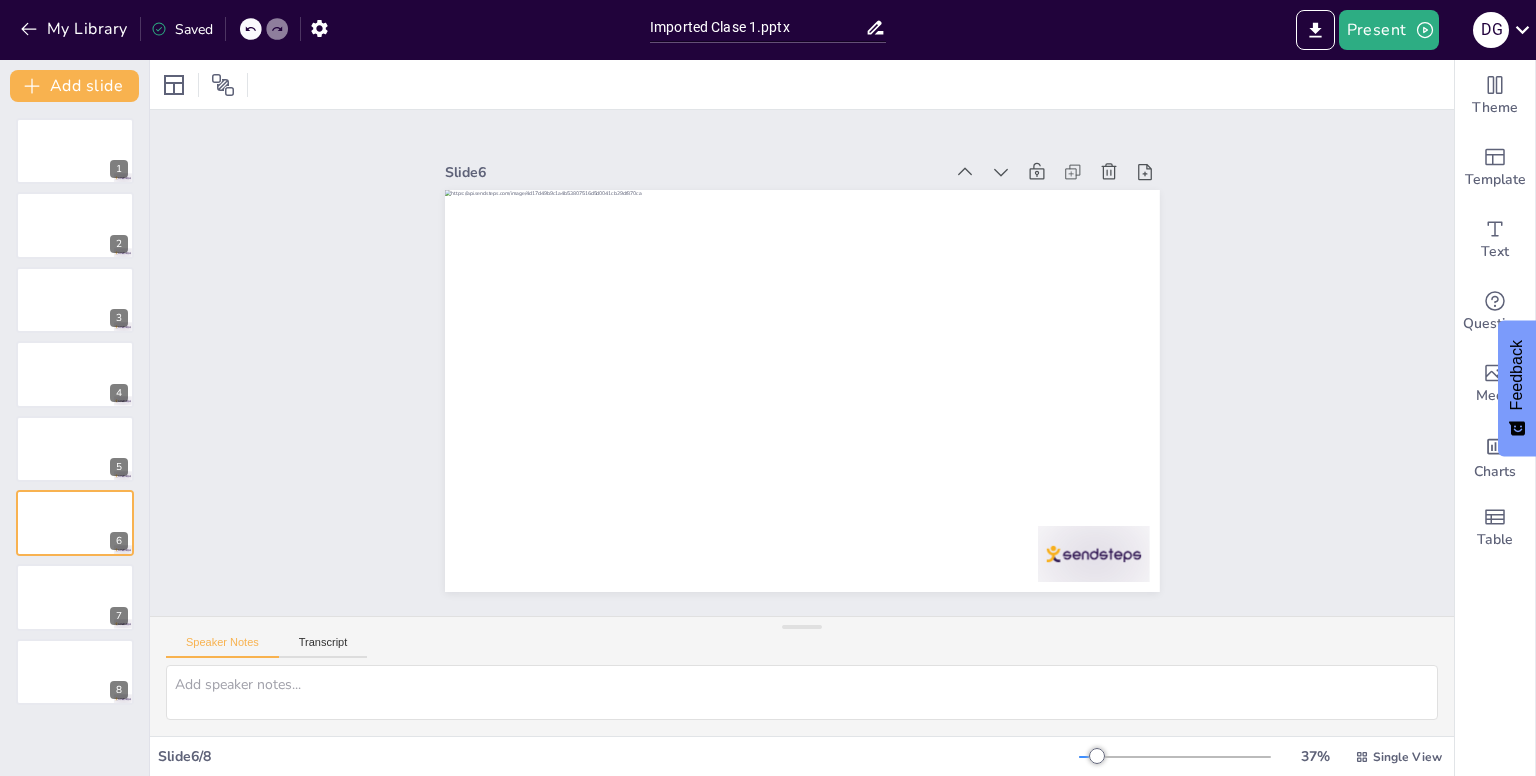 click 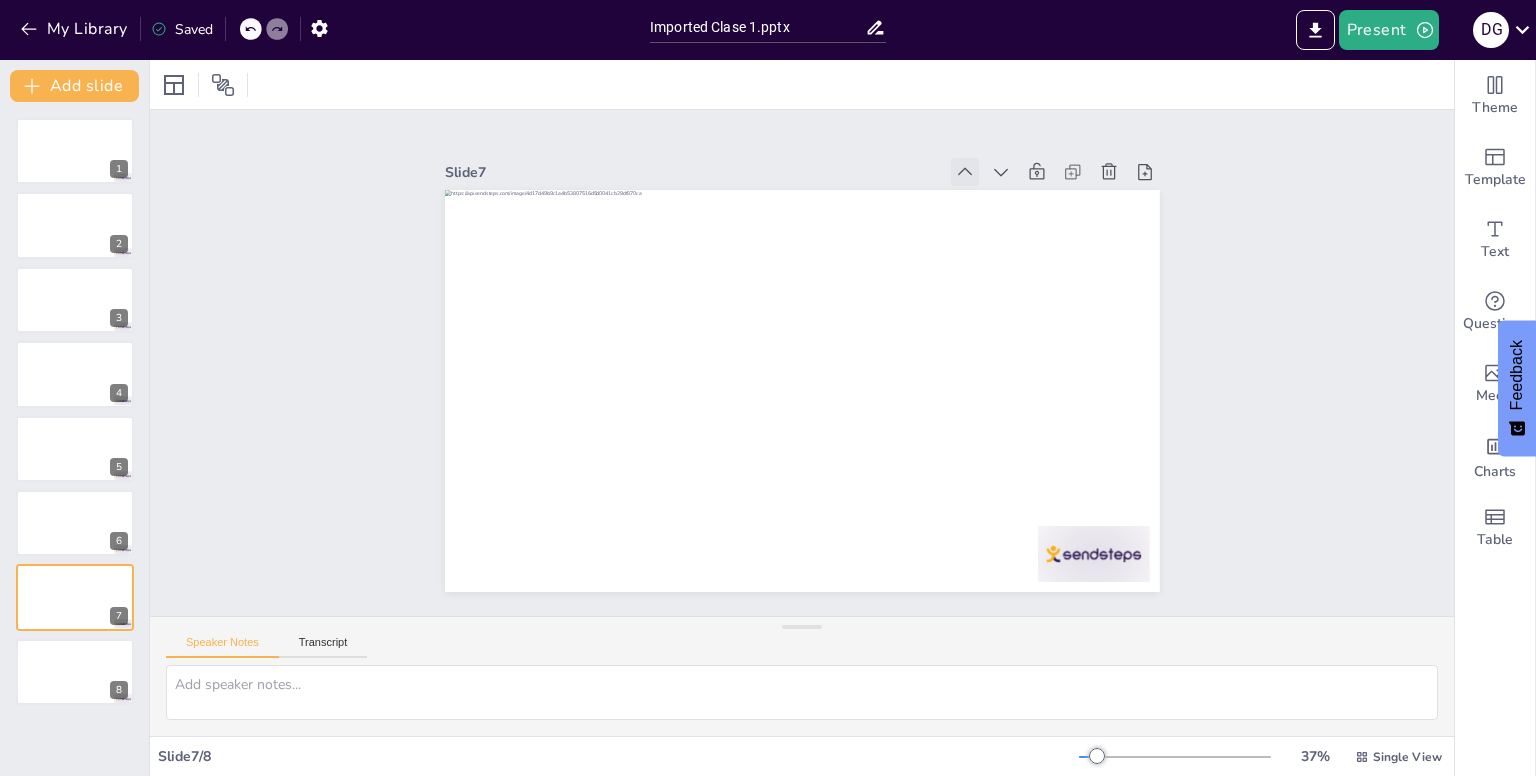 click 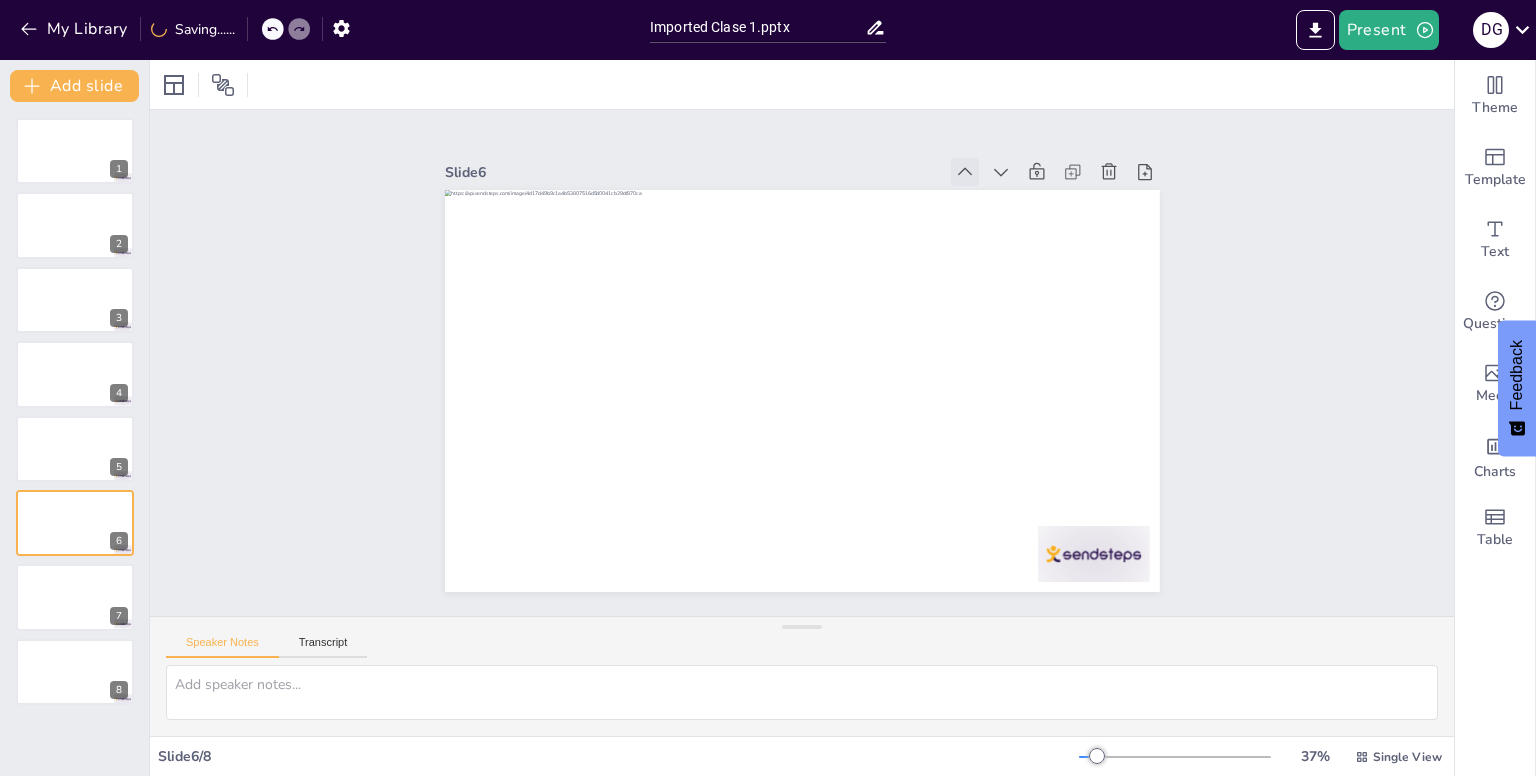 click 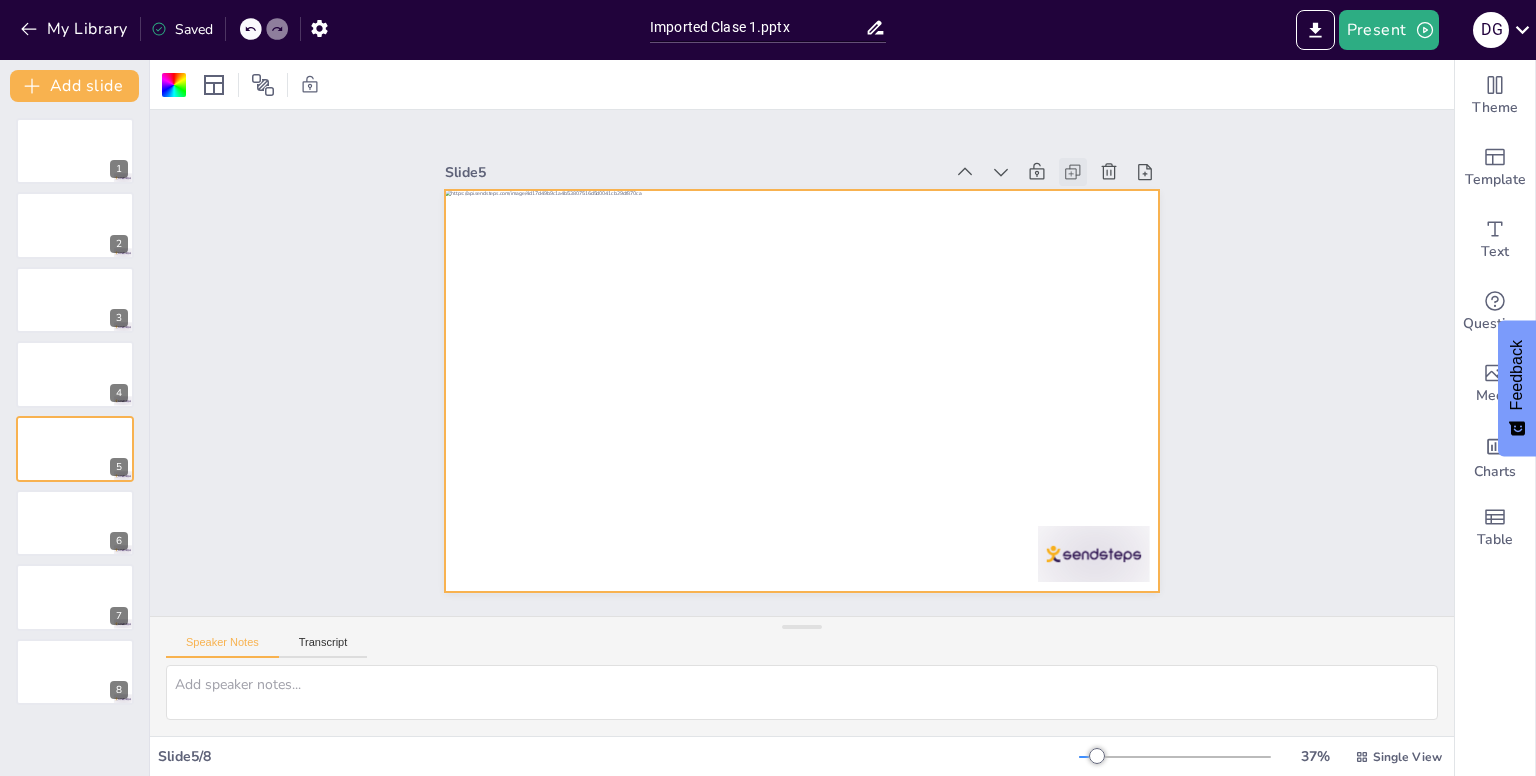click 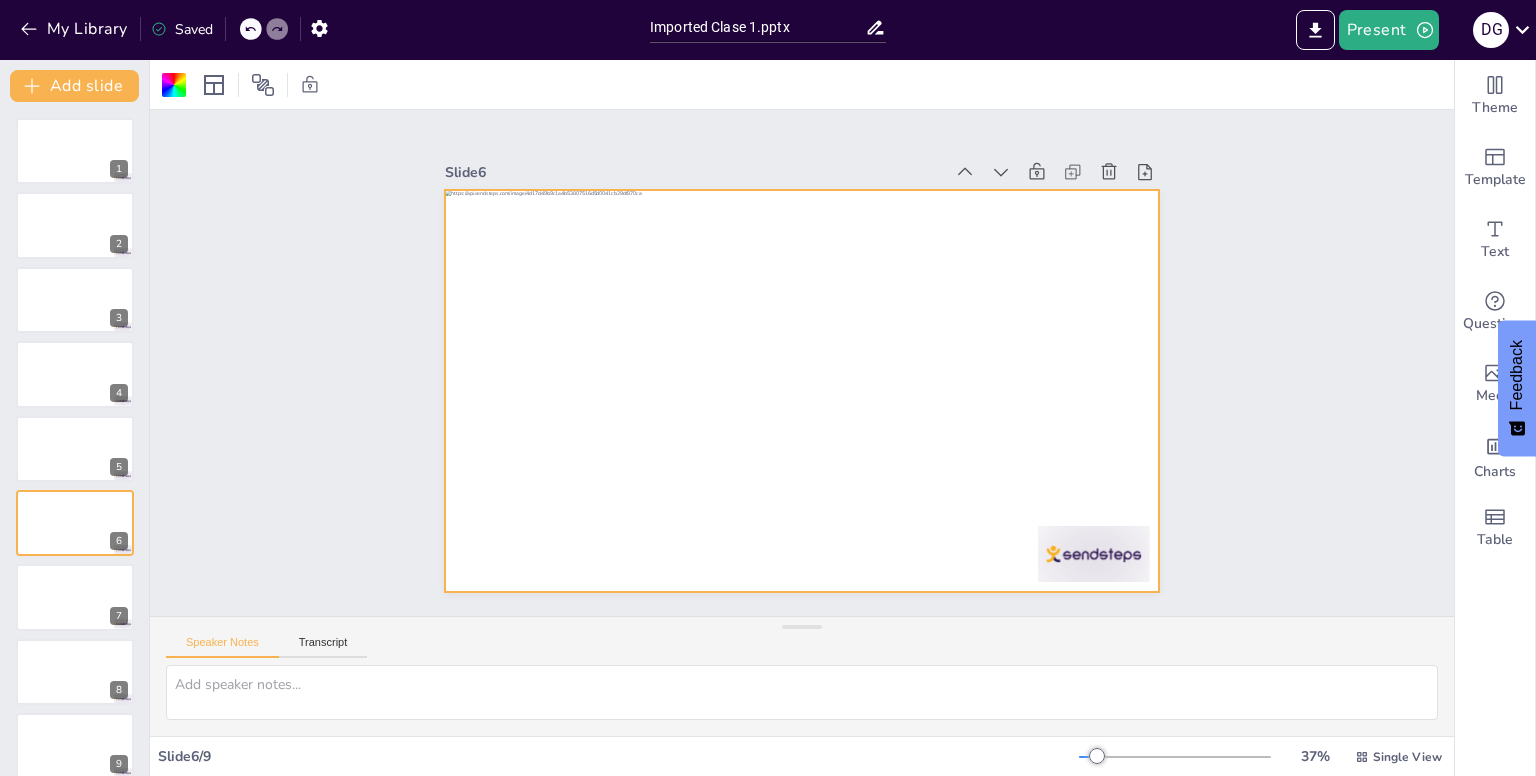 click 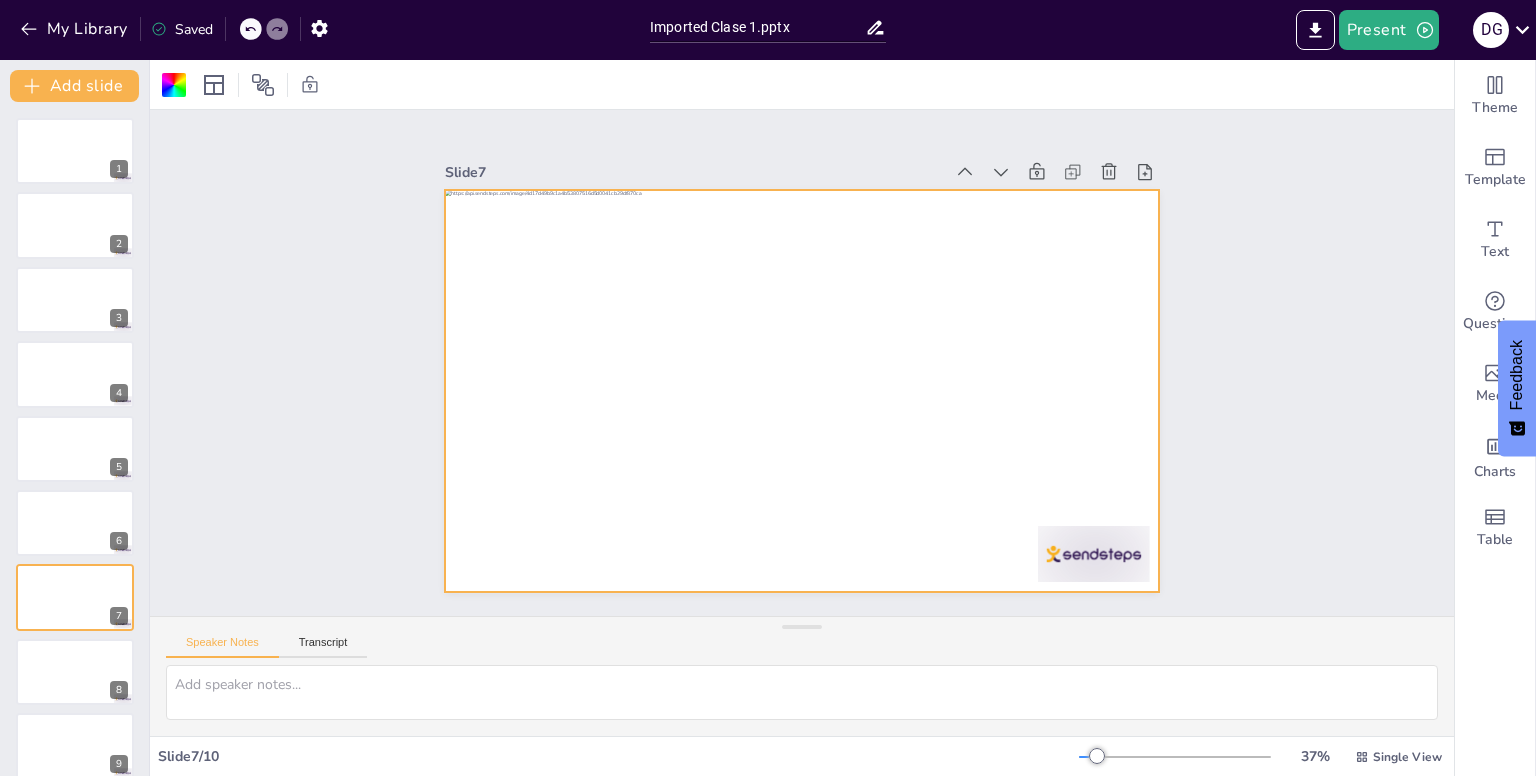 click 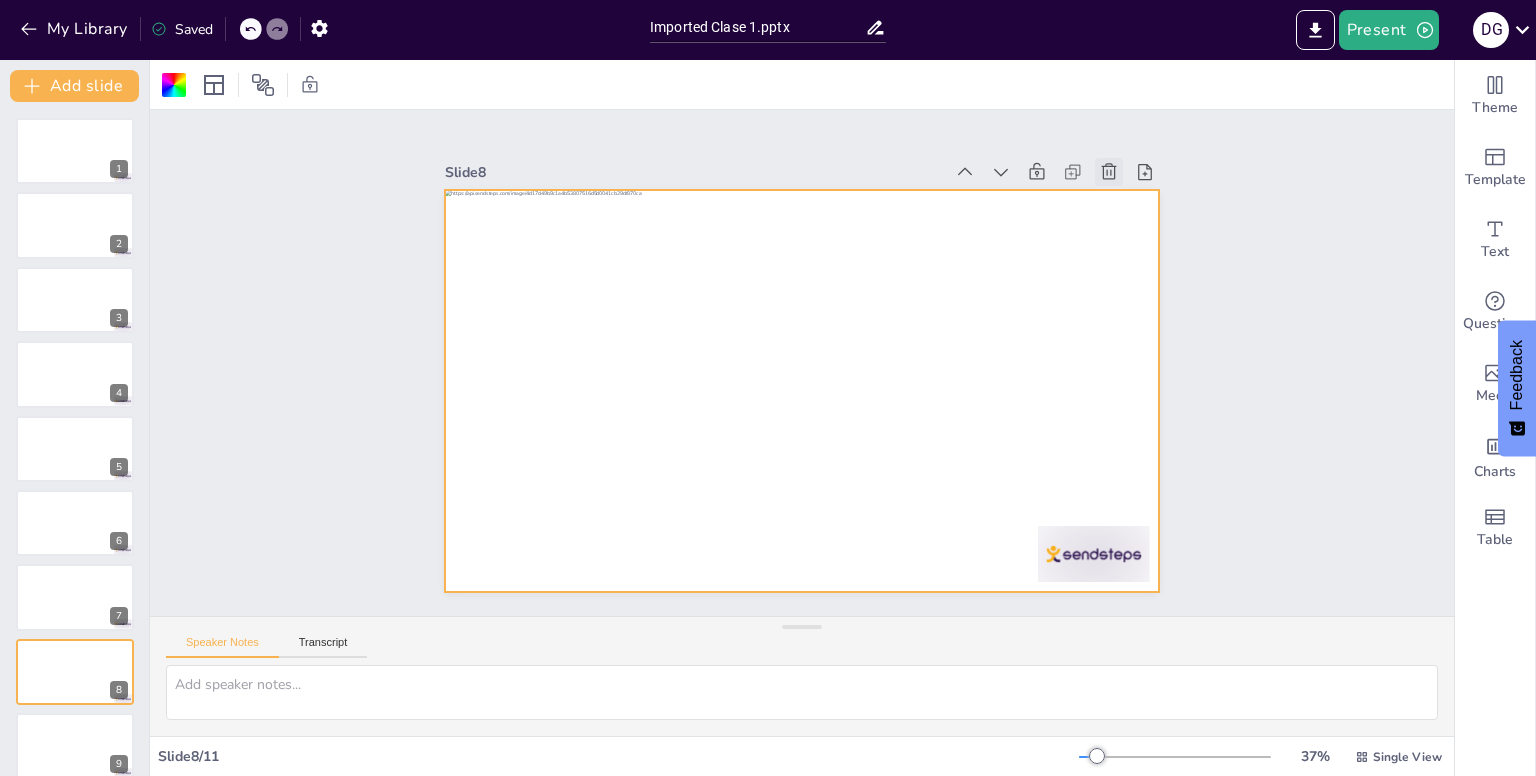 click 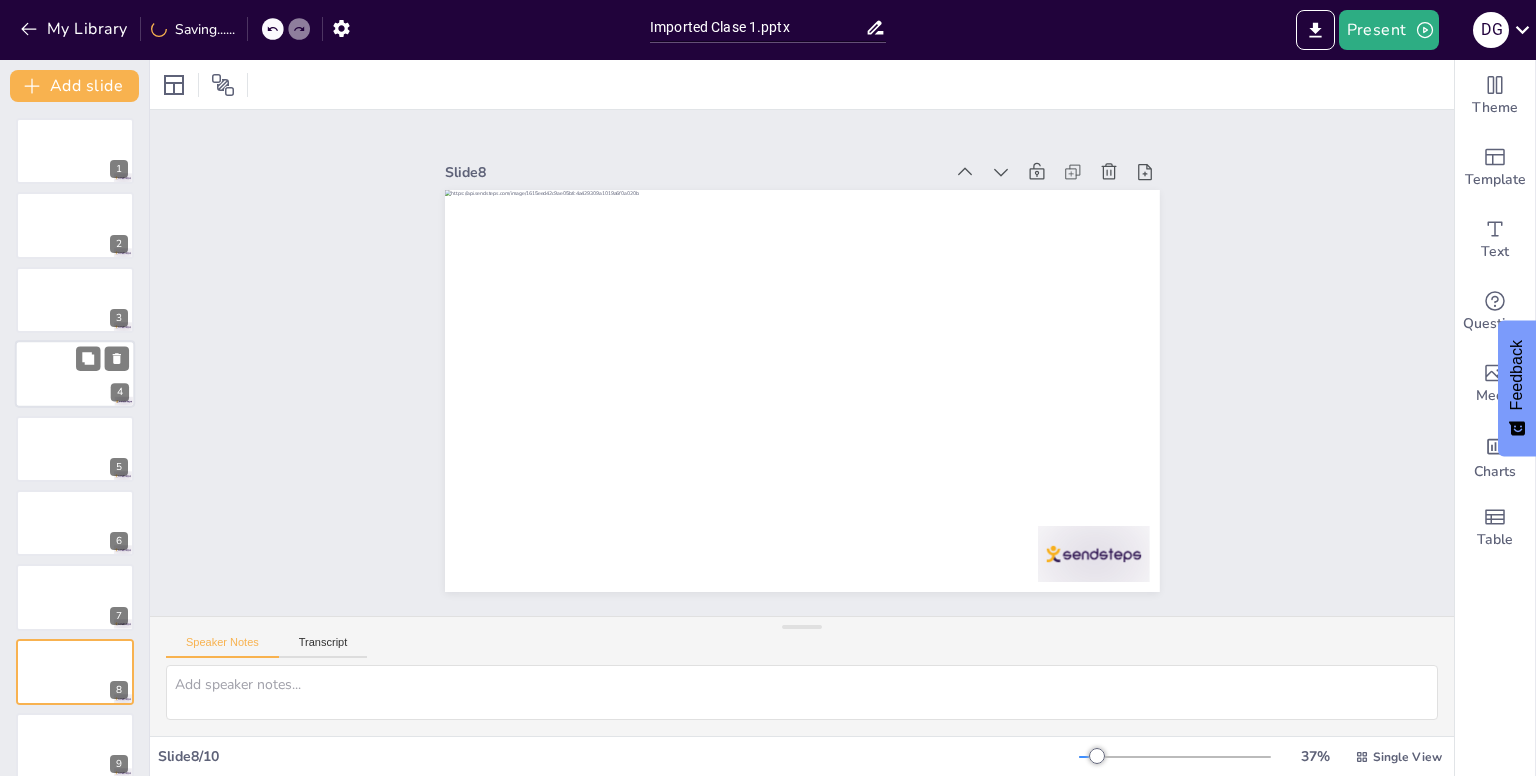 click at bounding box center [75, 374] 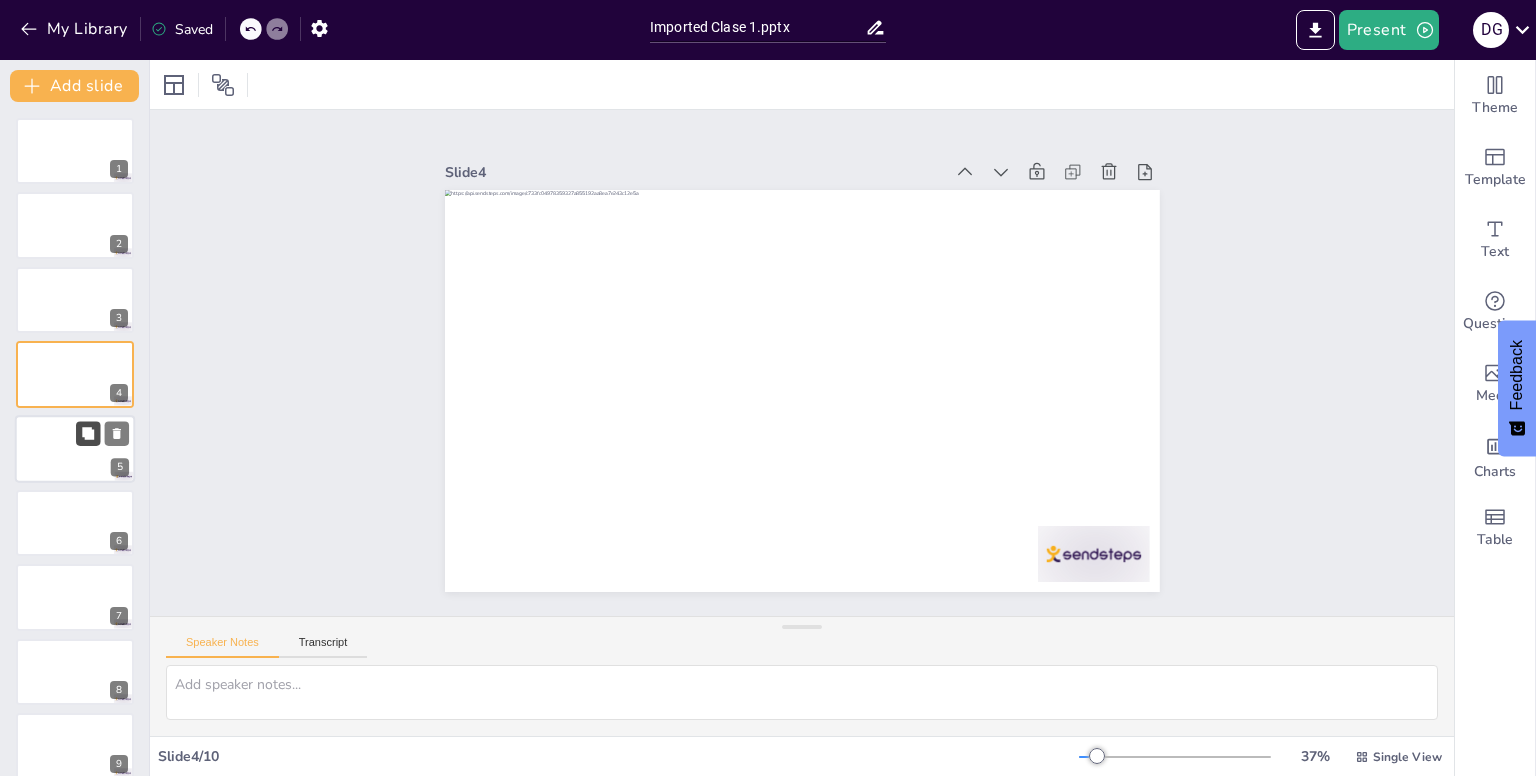 click at bounding box center [88, 433] 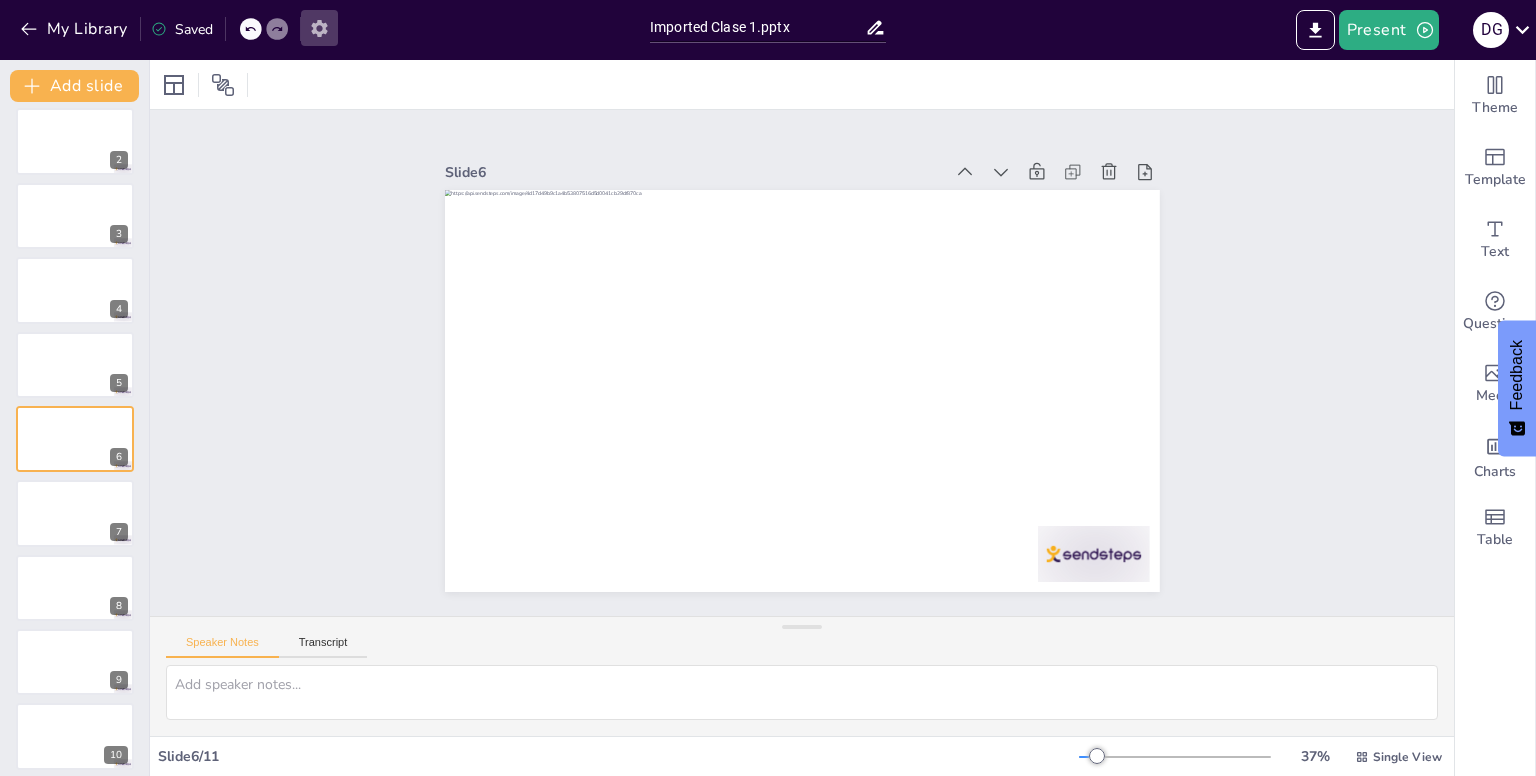 click 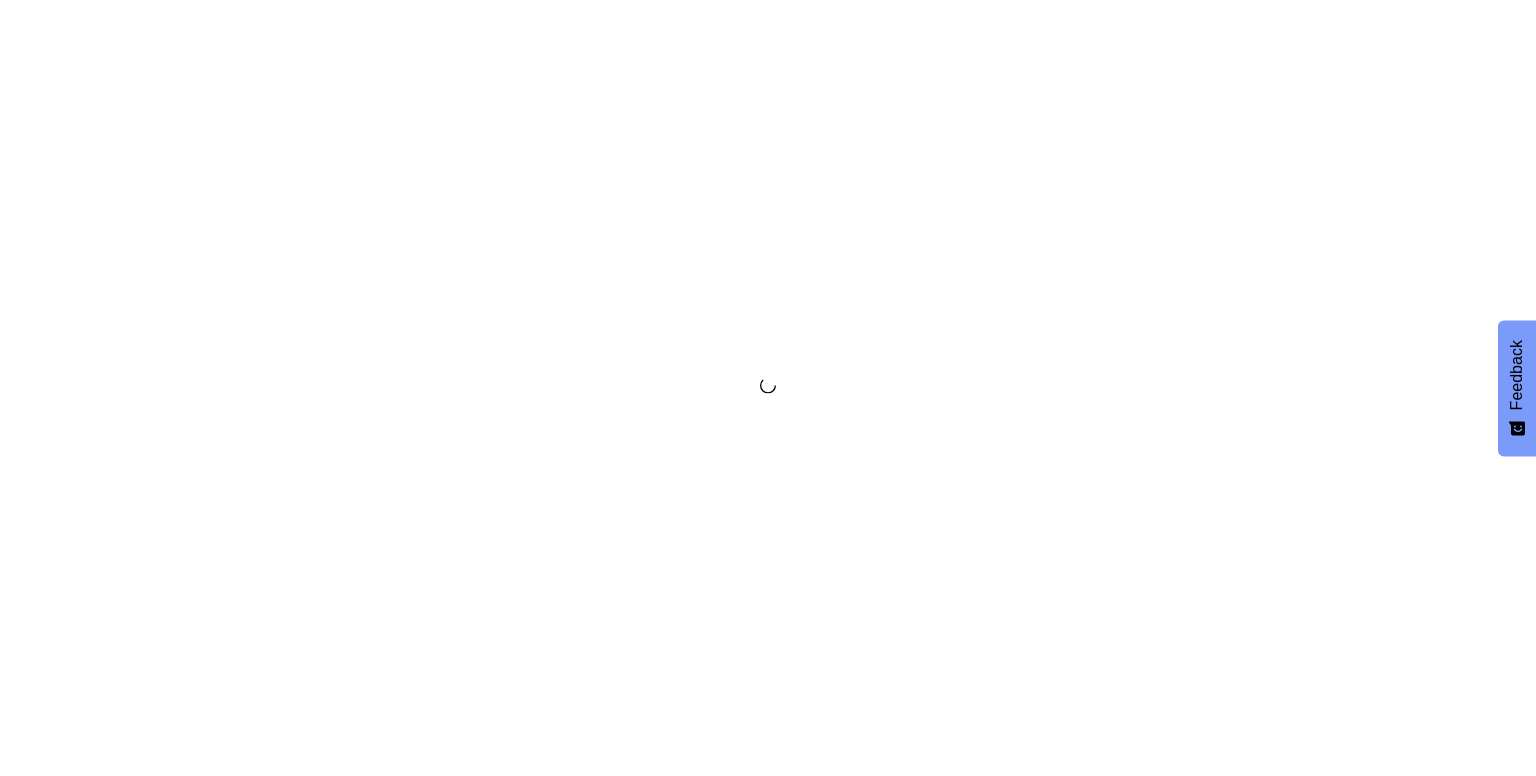scroll, scrollTop: 0, scrollLeft: 0, axis: both 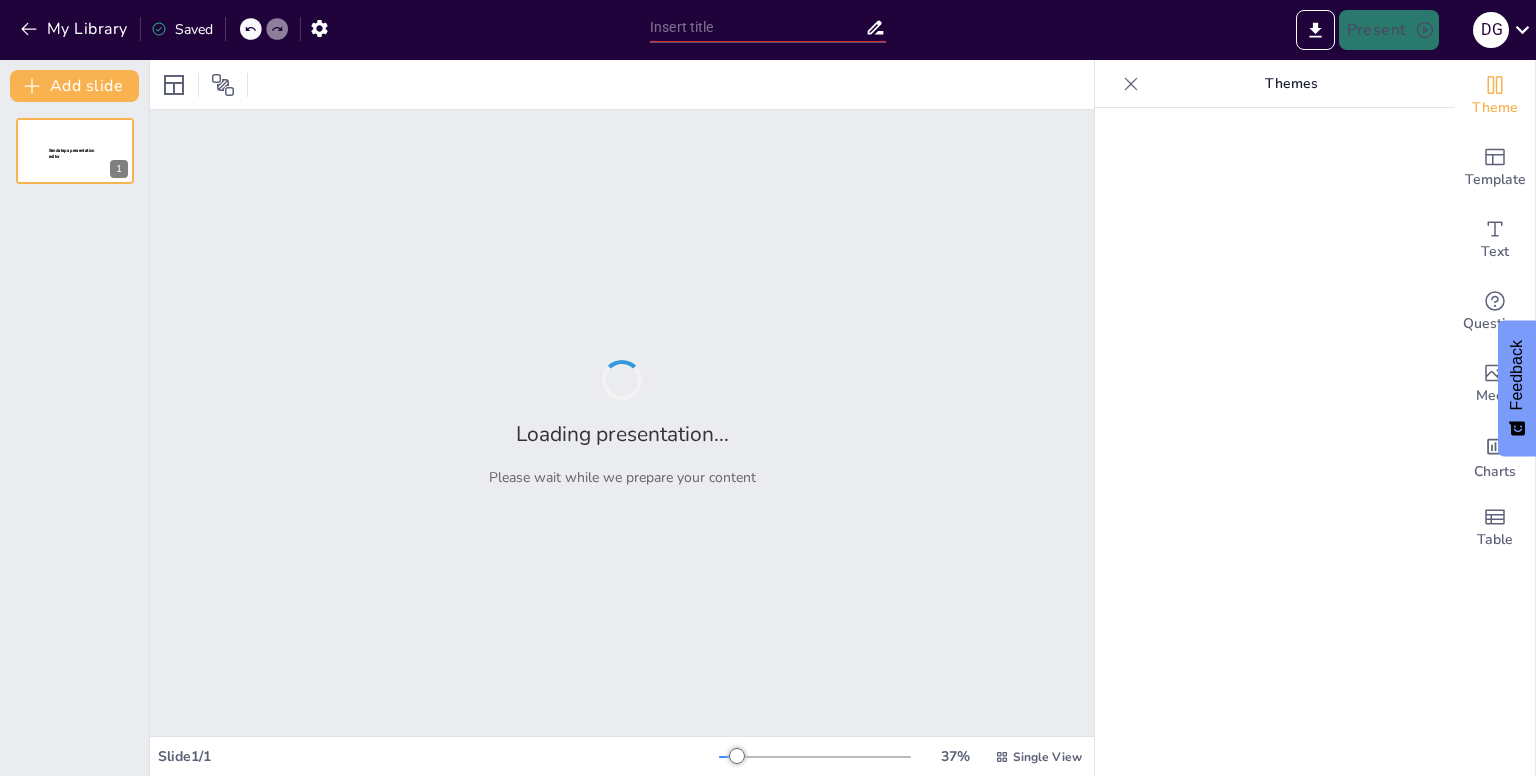 type on "Imported Clase 1.pptx" 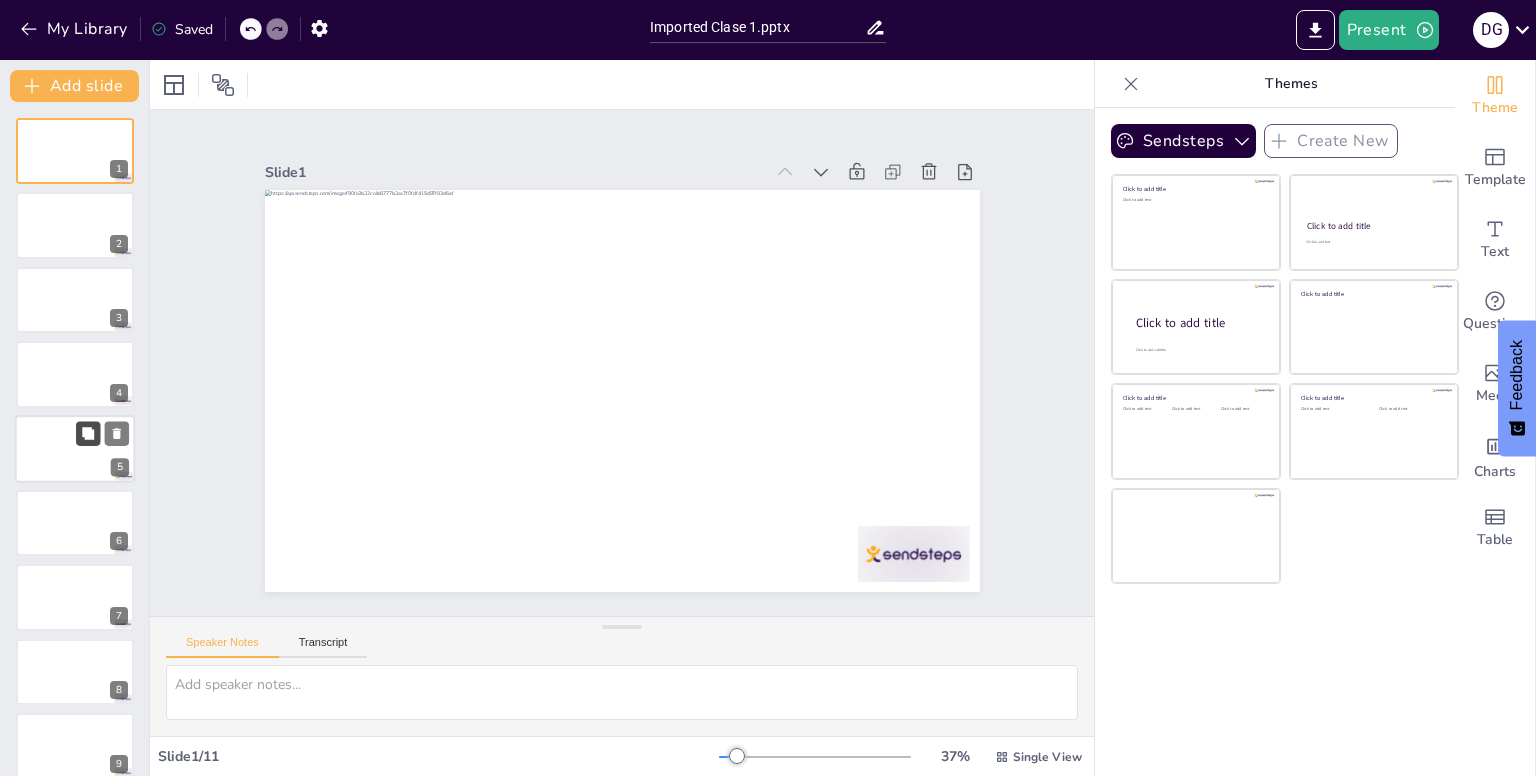 click at bounding box center (88, 433) 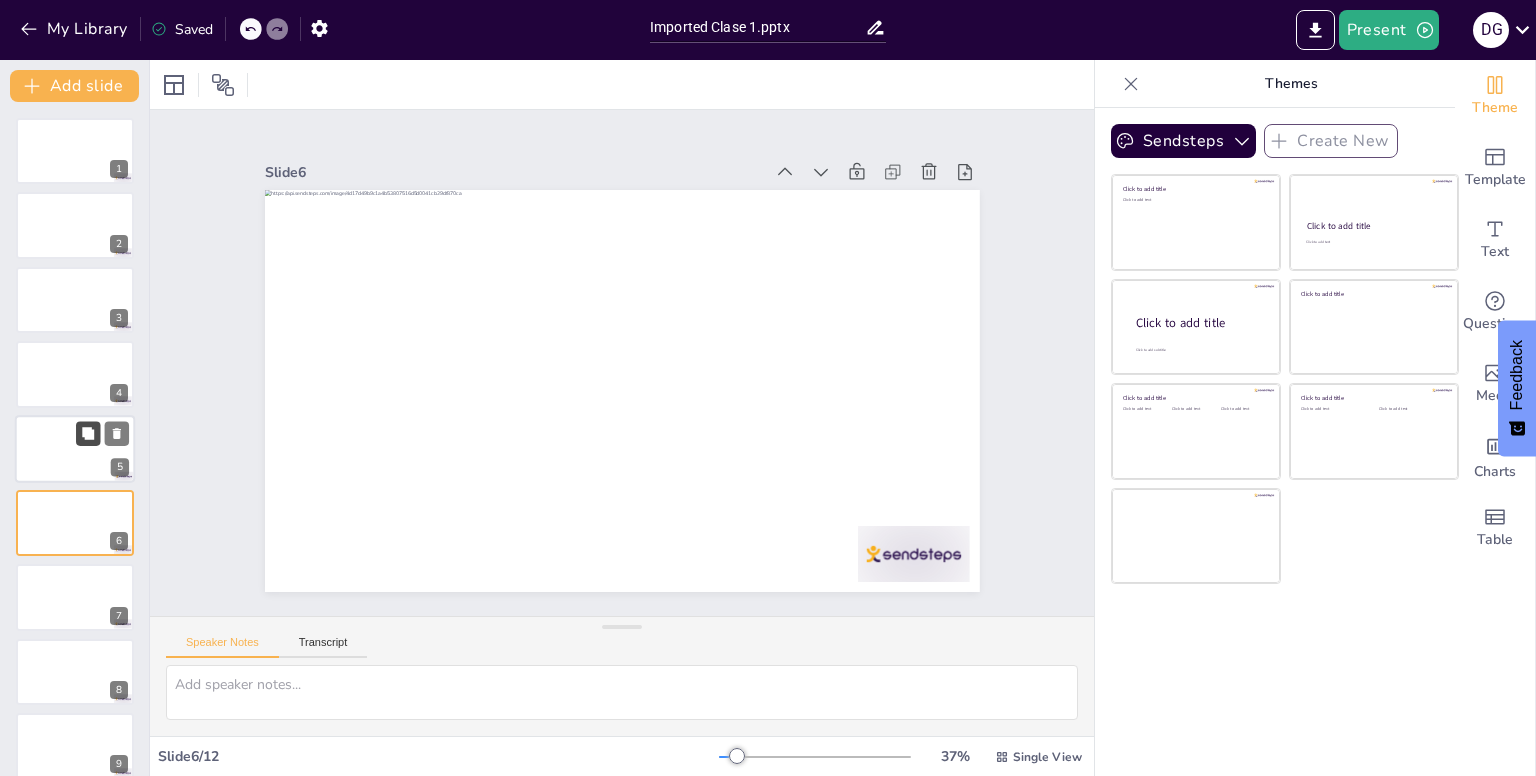 scroll, scrollTop: 84, scrollLeft: 0, axis: vertical 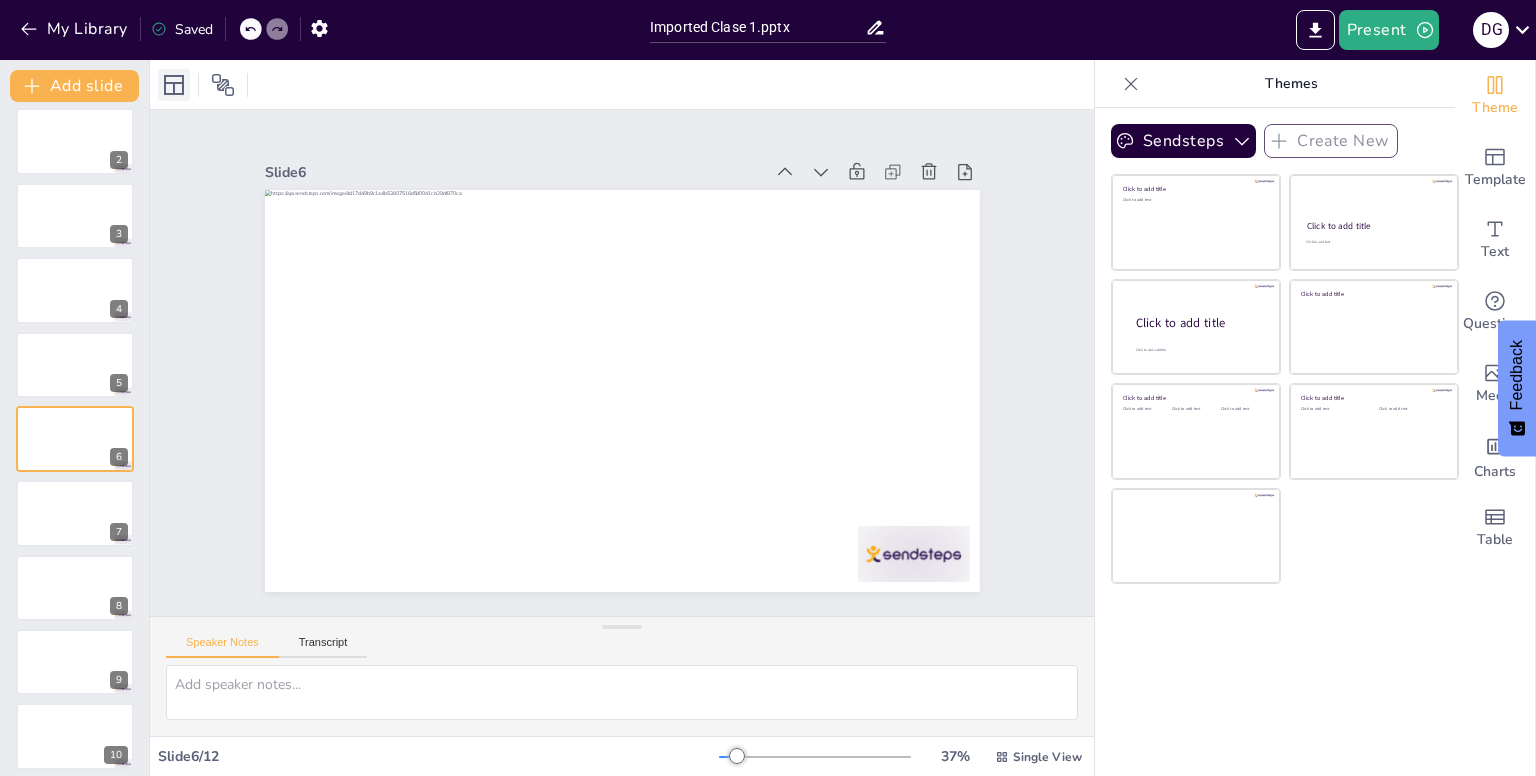 click 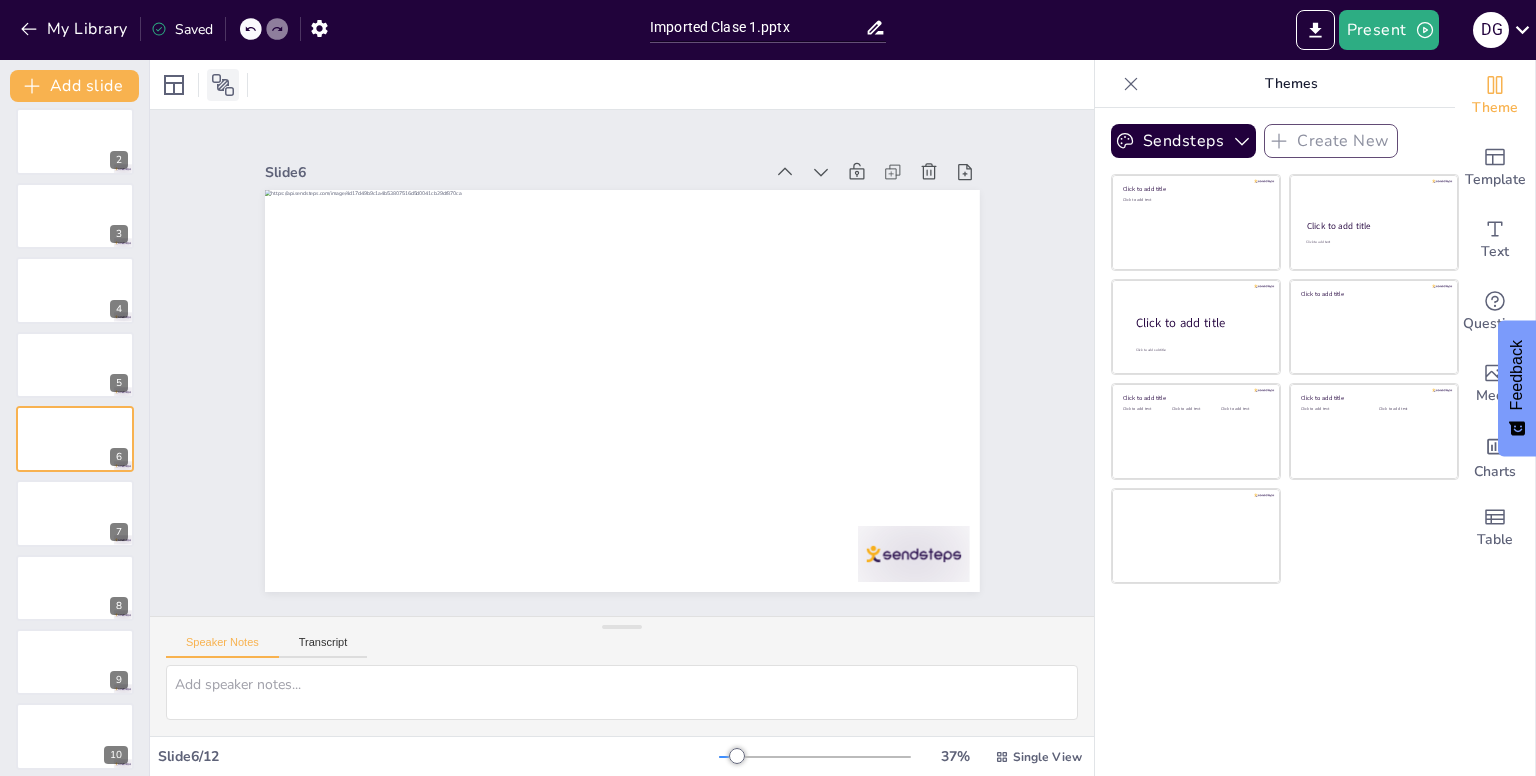 click 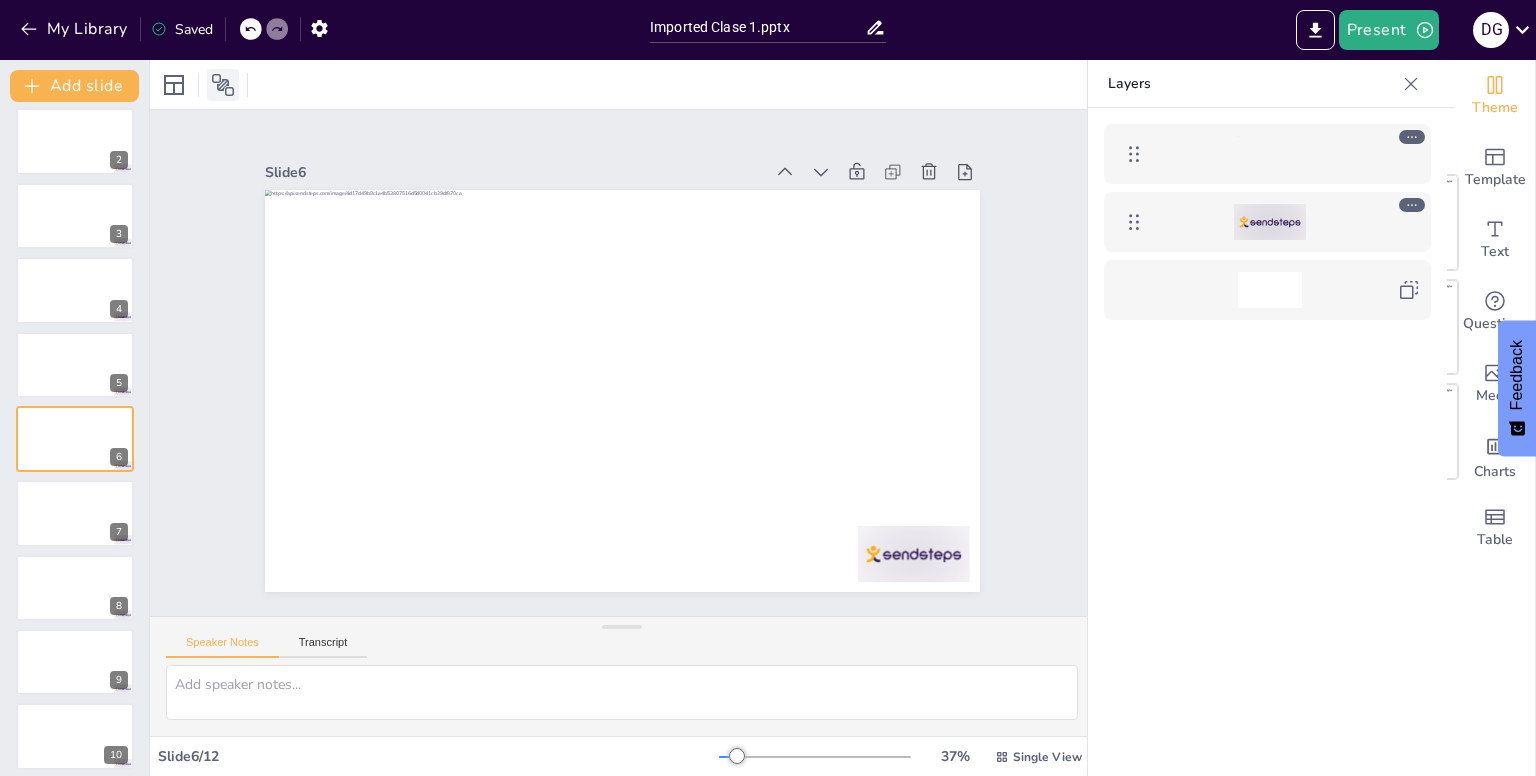 click 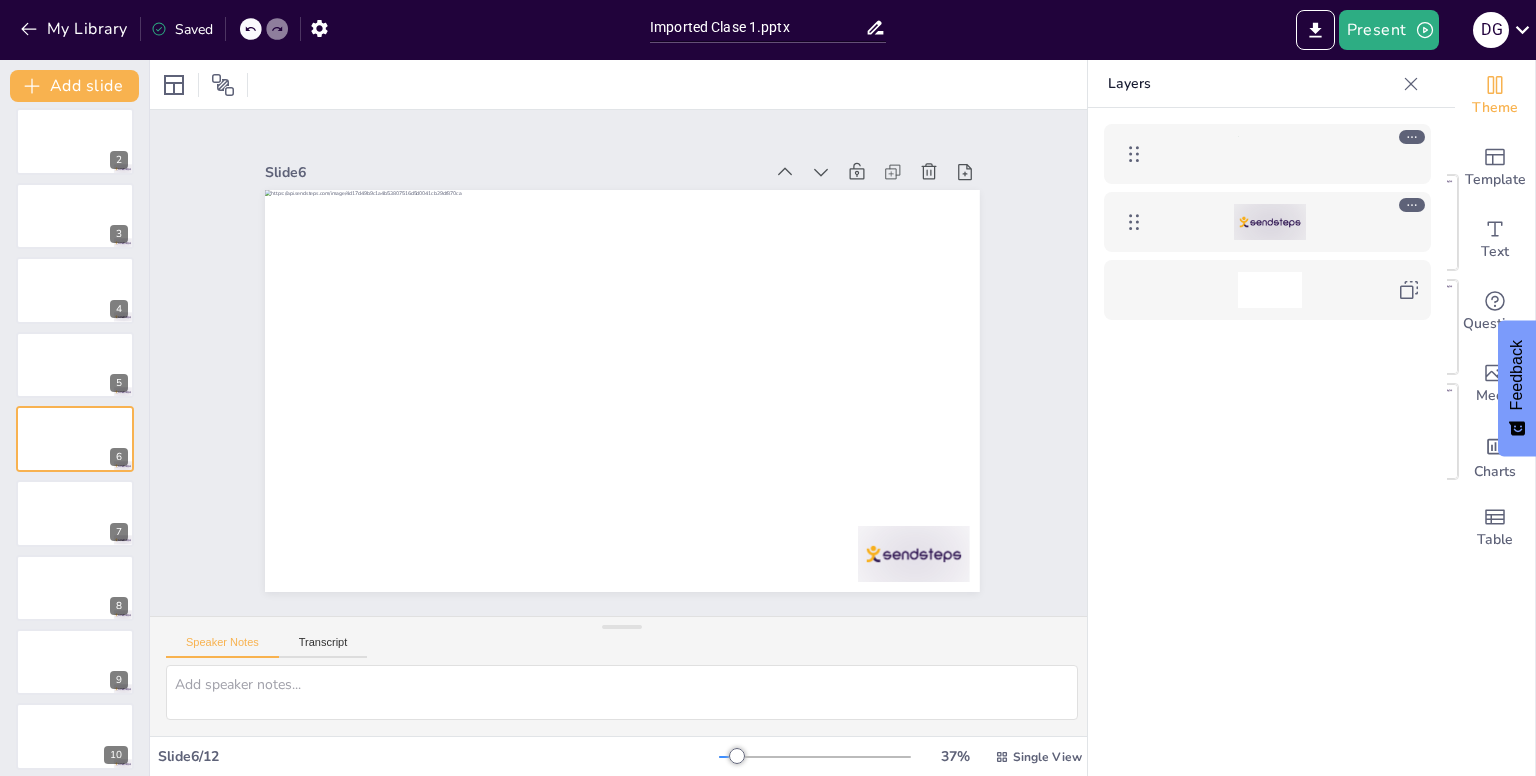 click 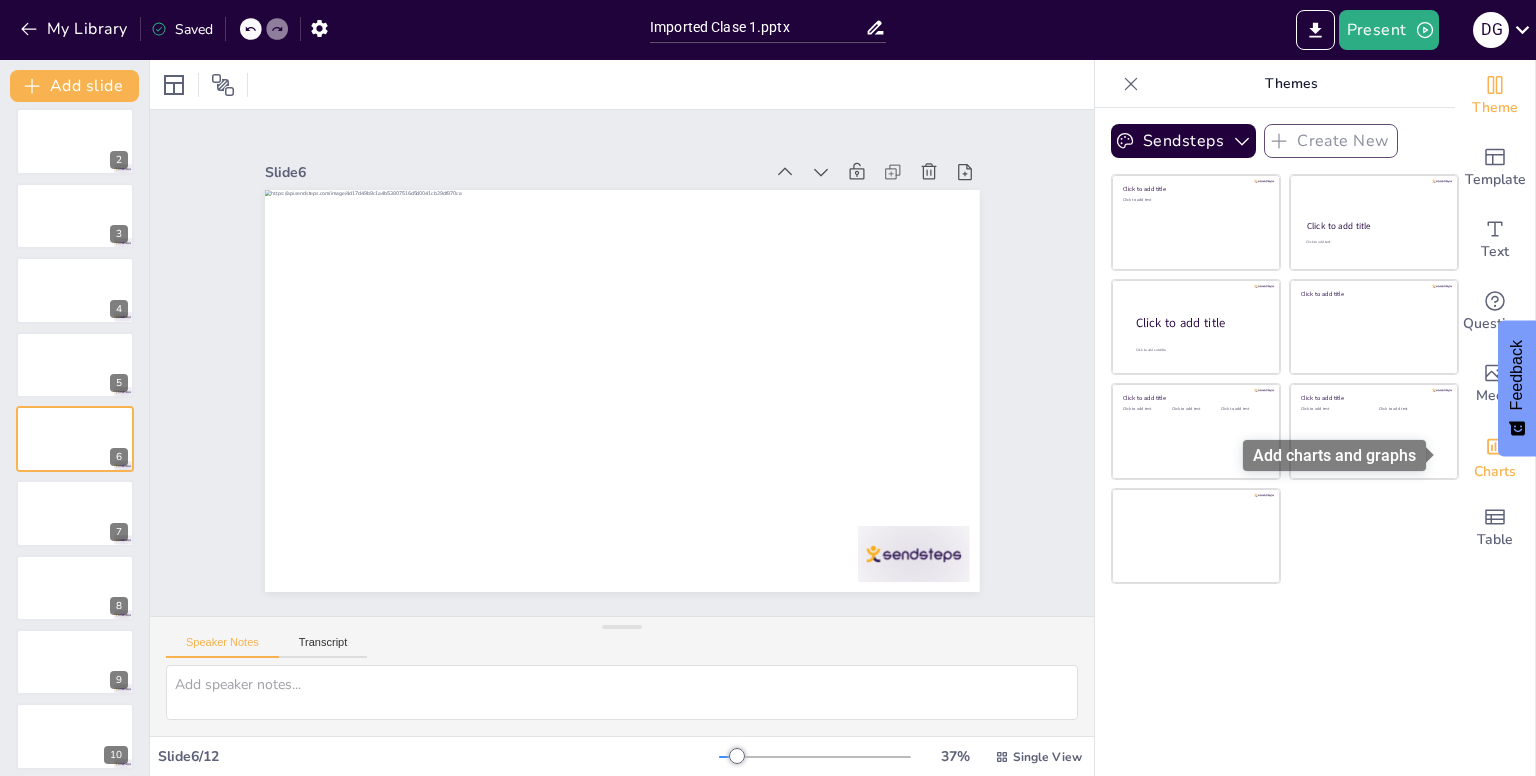 click on "Charts" at bounding box center (1495, 472) 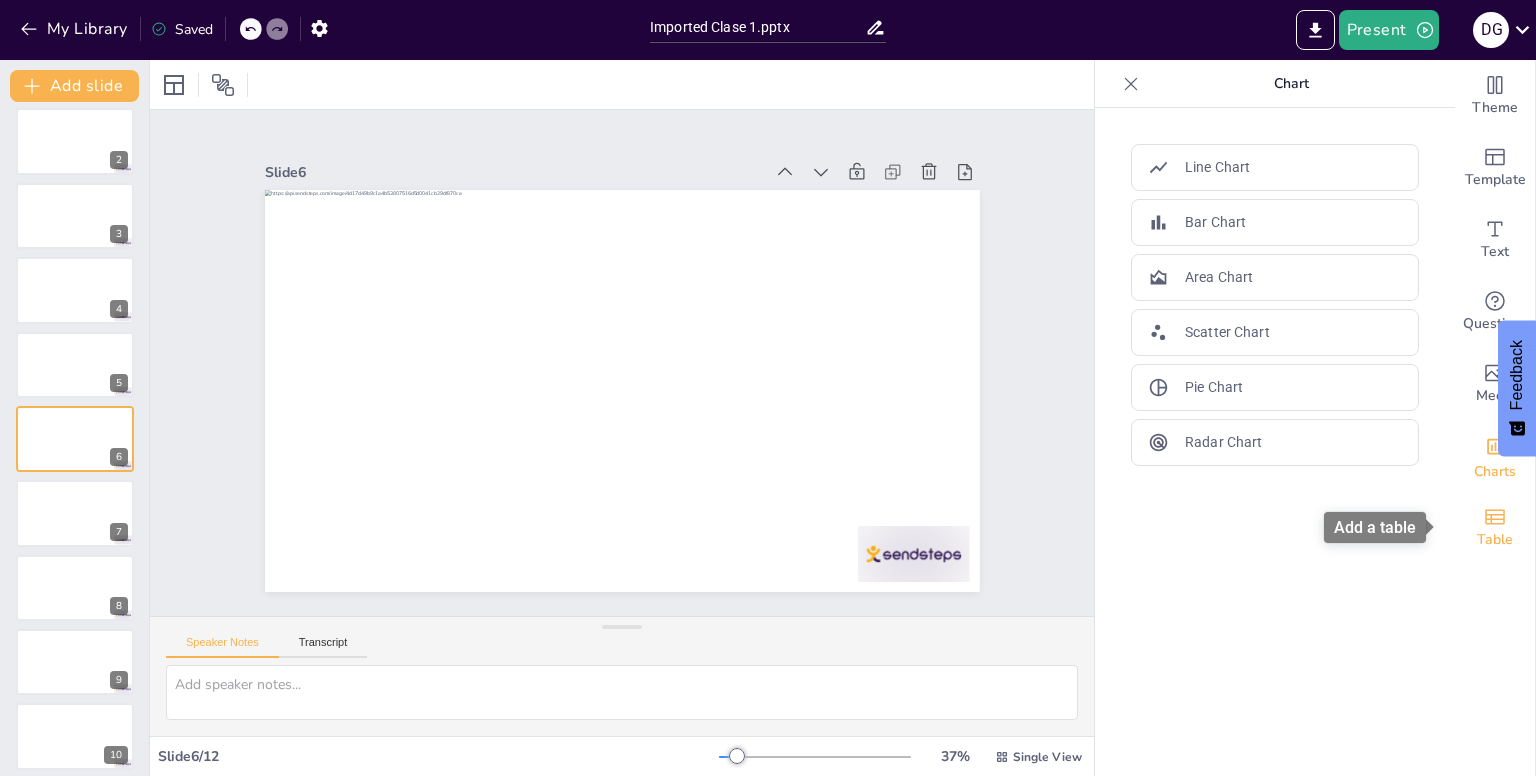 click on "Table" at bounding box center [1495, 540] 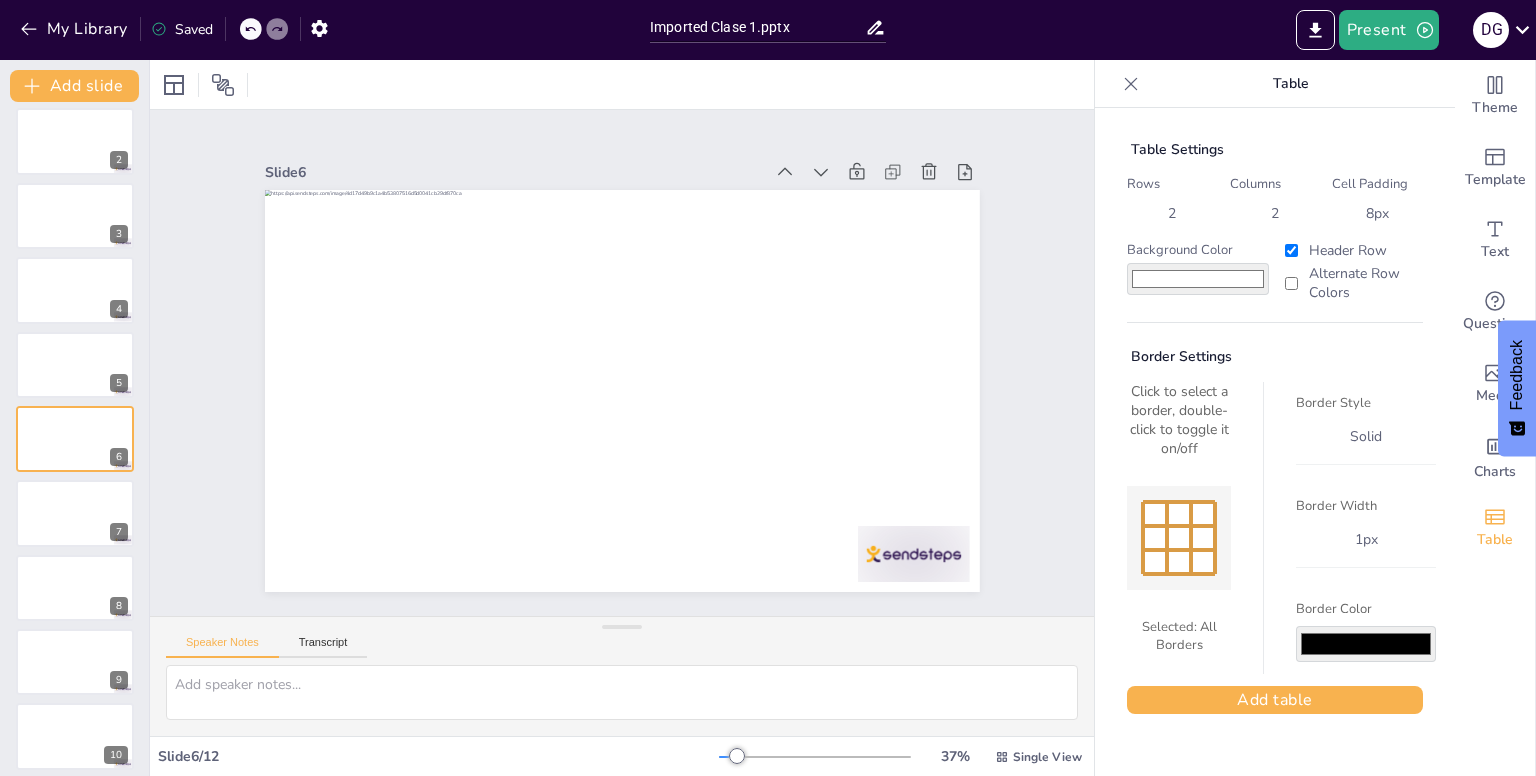 click at bounding box center (1131, 84) 